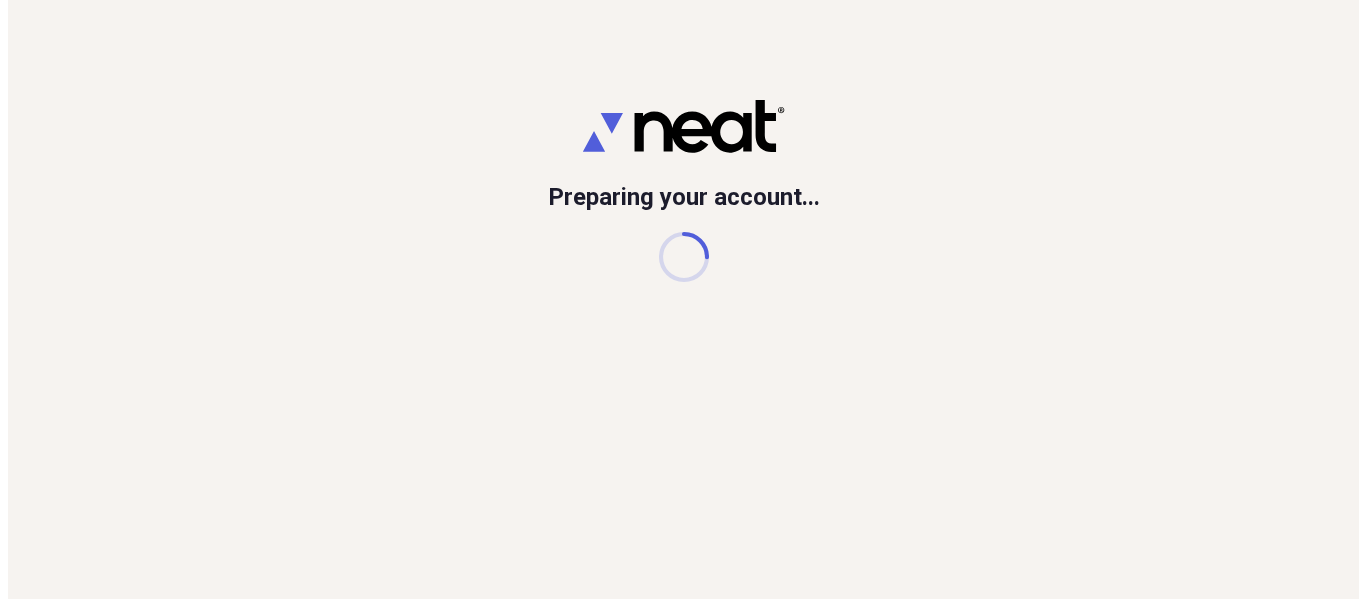 scroll, scrollTop: 0, scrollLeft: 0, axis: both 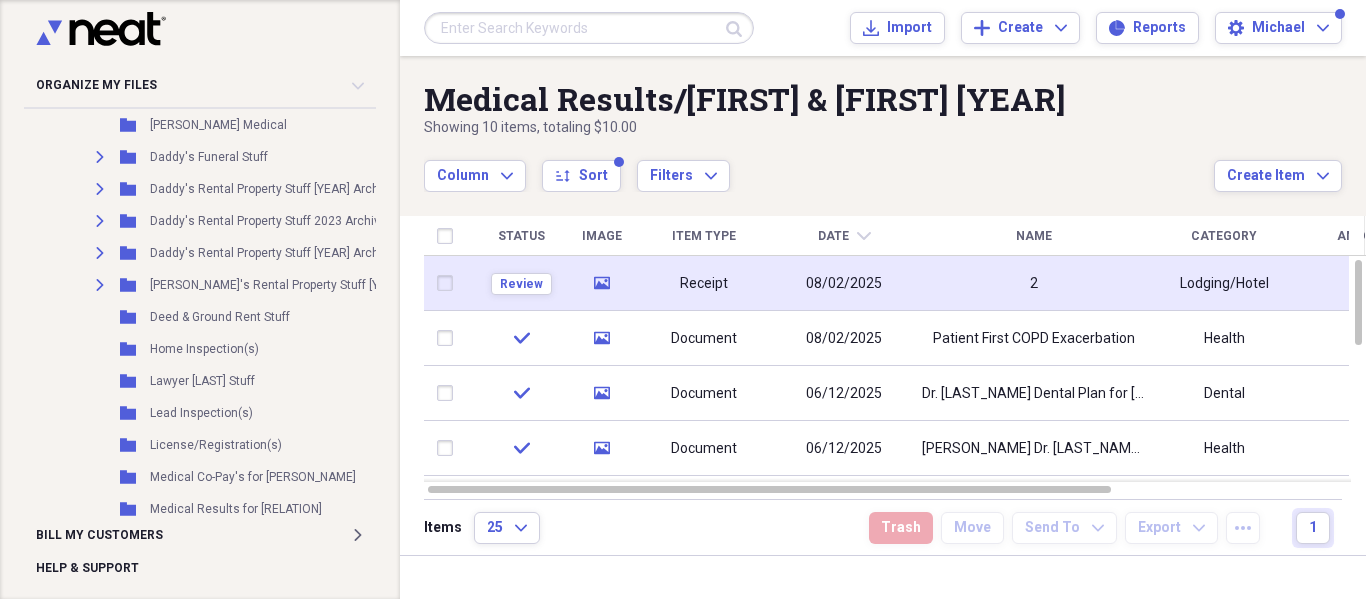 click on "08/02/2025" at bounding box center [844, 284] 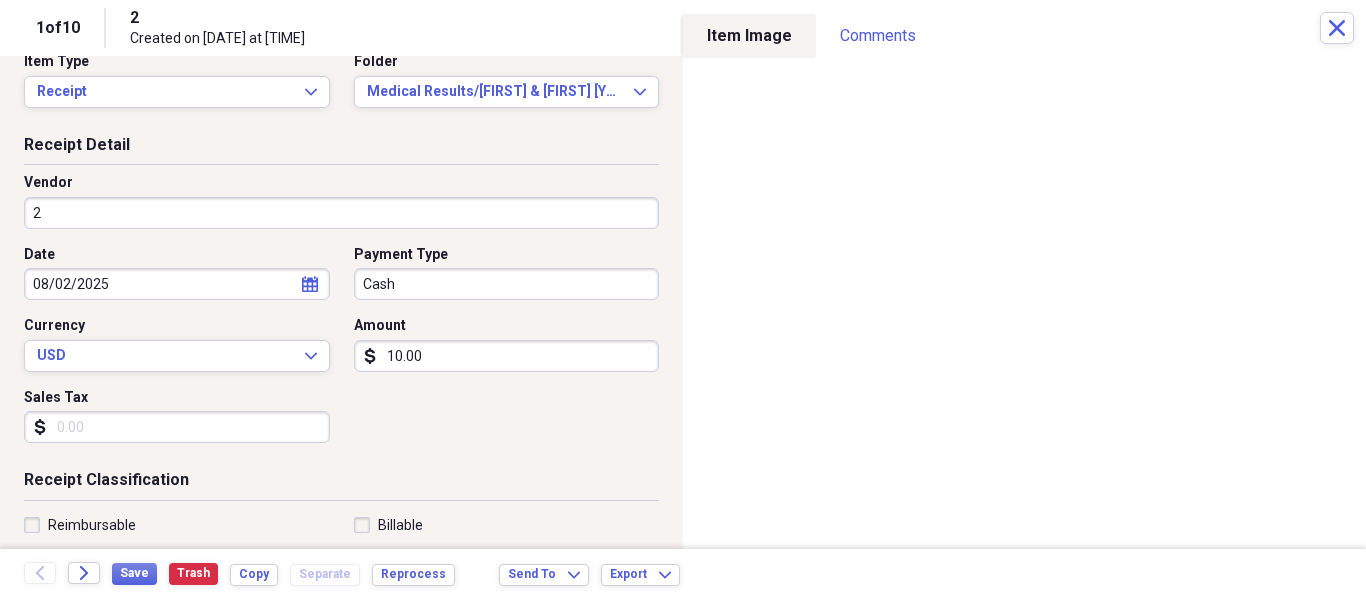 scroll, scrollTop: 0, scrollLeft: 0, axis: both 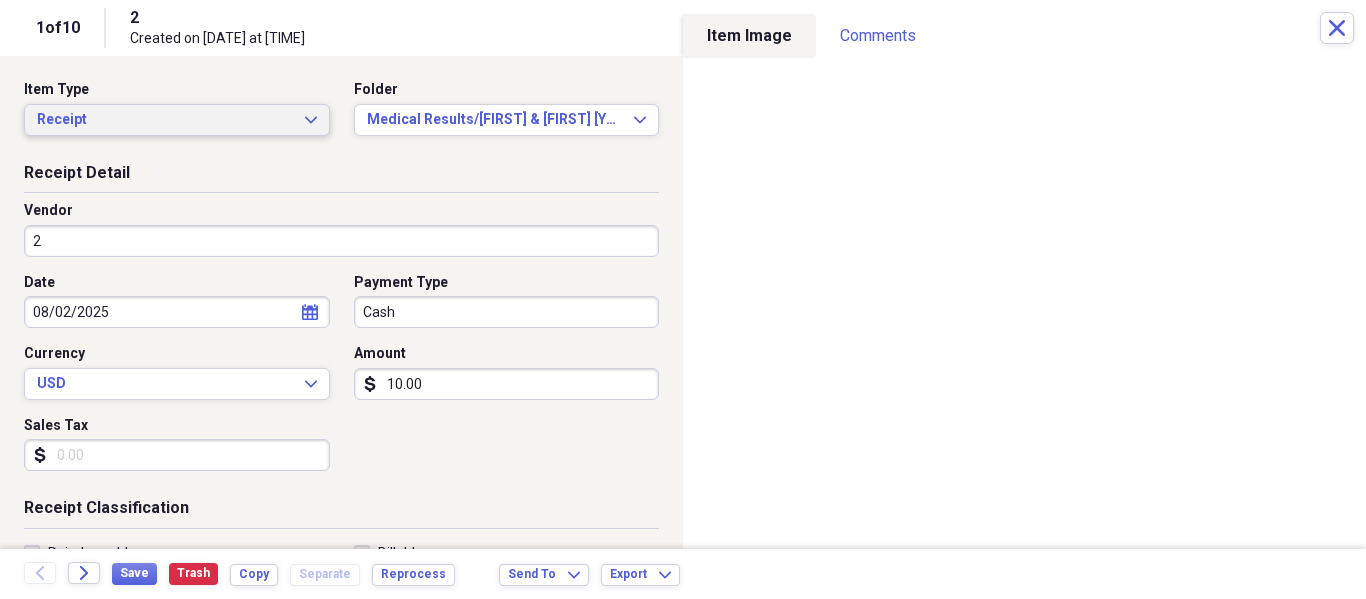 click on "Receipt Expand" at bounding box center [177, 120] 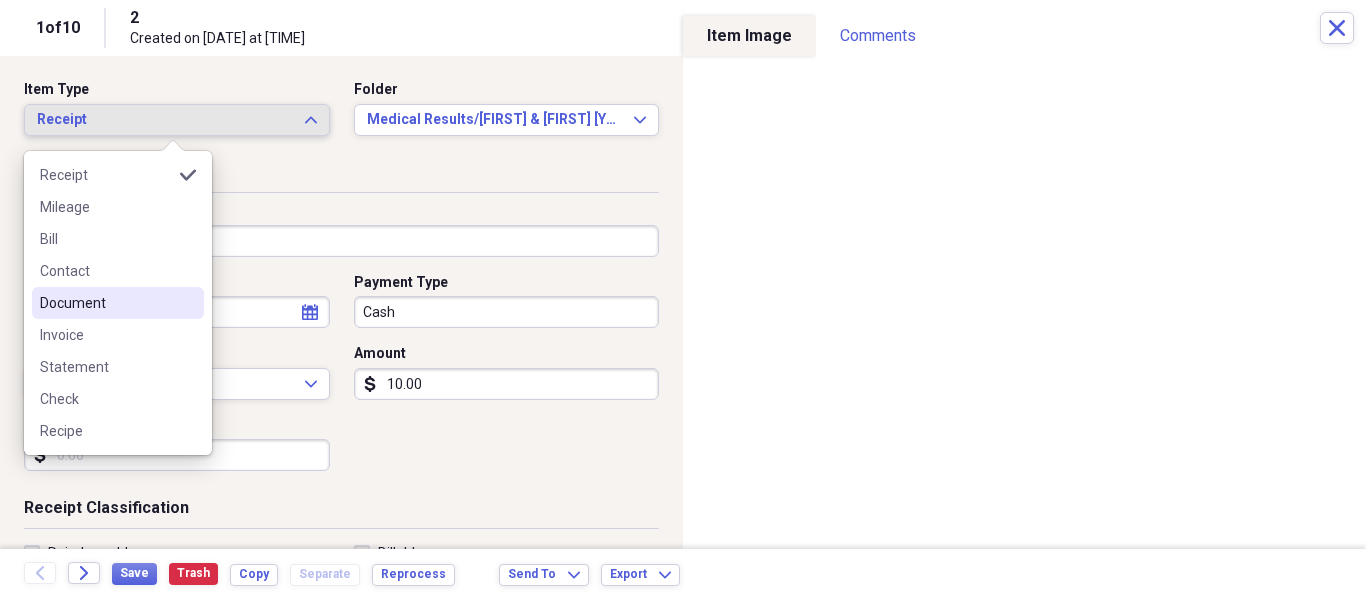 click on "Document" at bounding box center [106, 303] 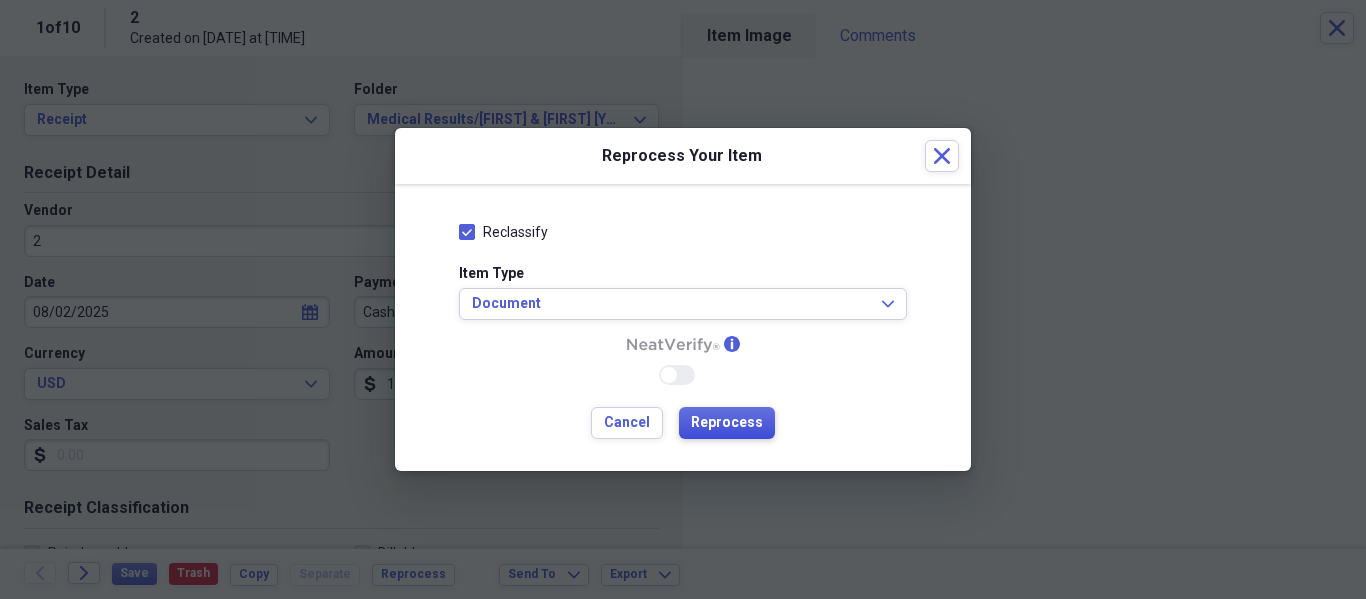 click on "Reprocess" at bounding box center [727, 423] 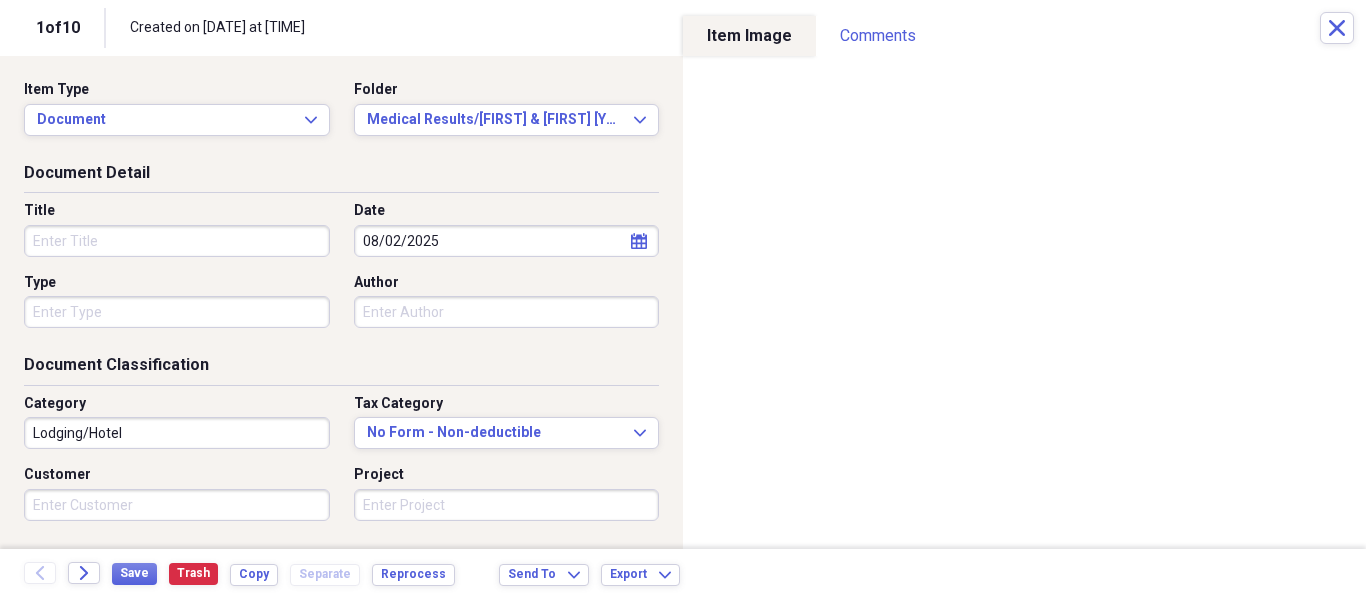 click on "Title" at bounding box center (177, 241) 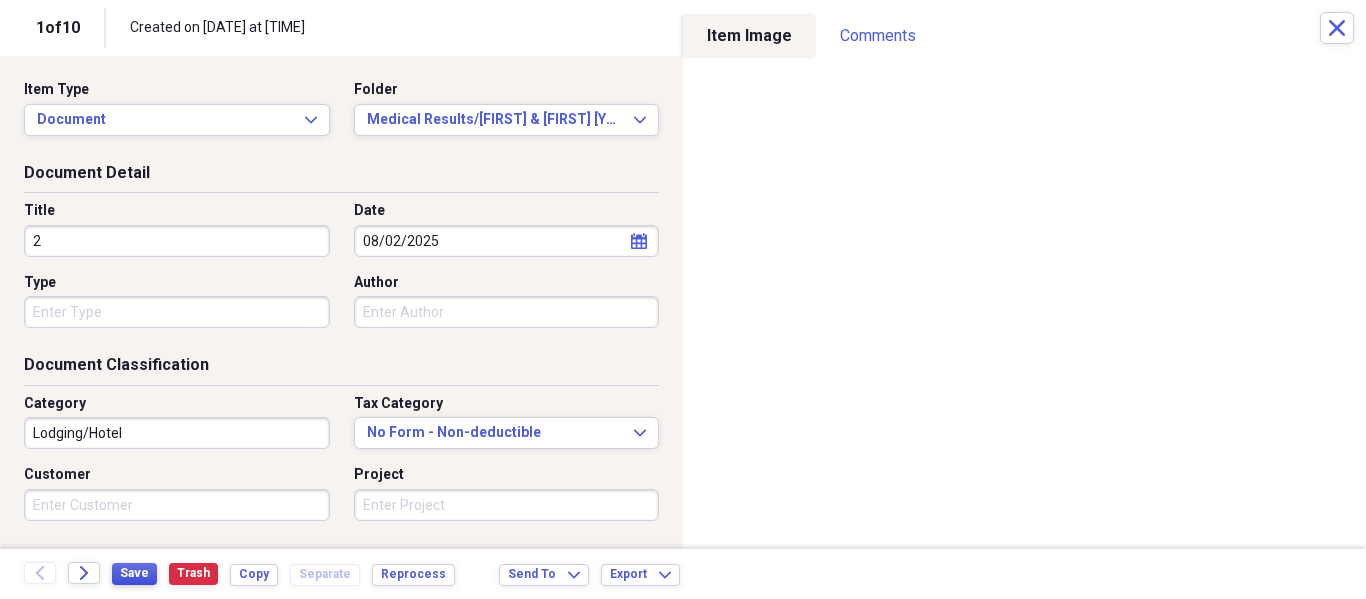 type on "2" 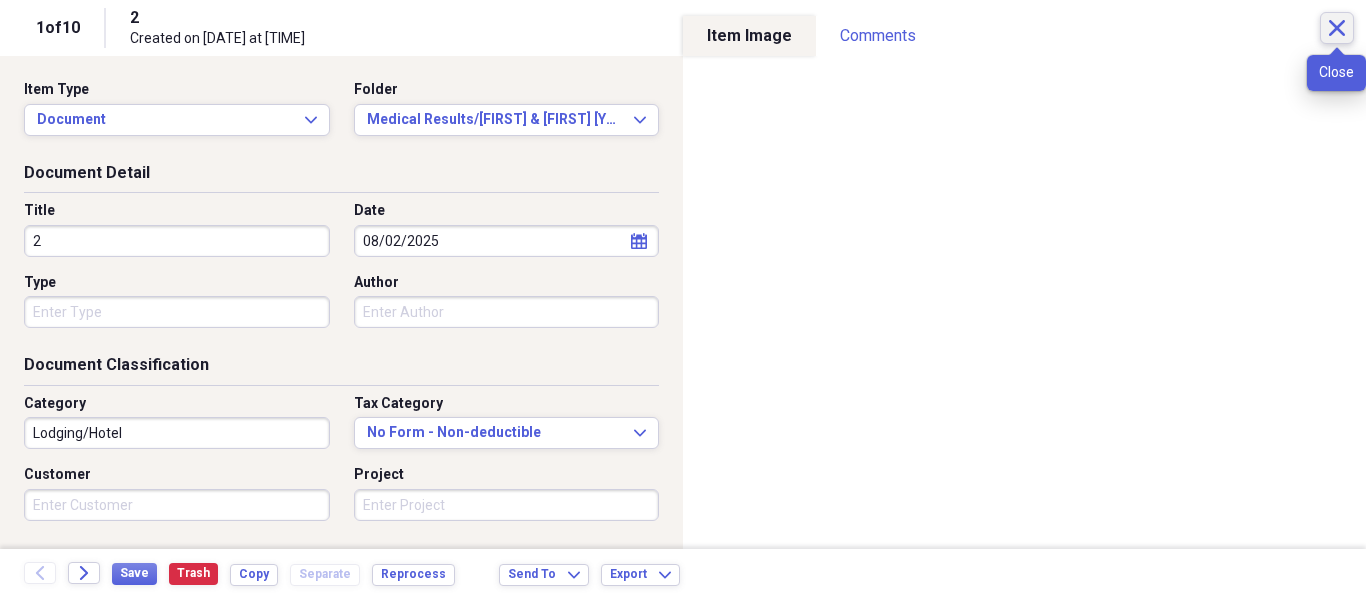 click 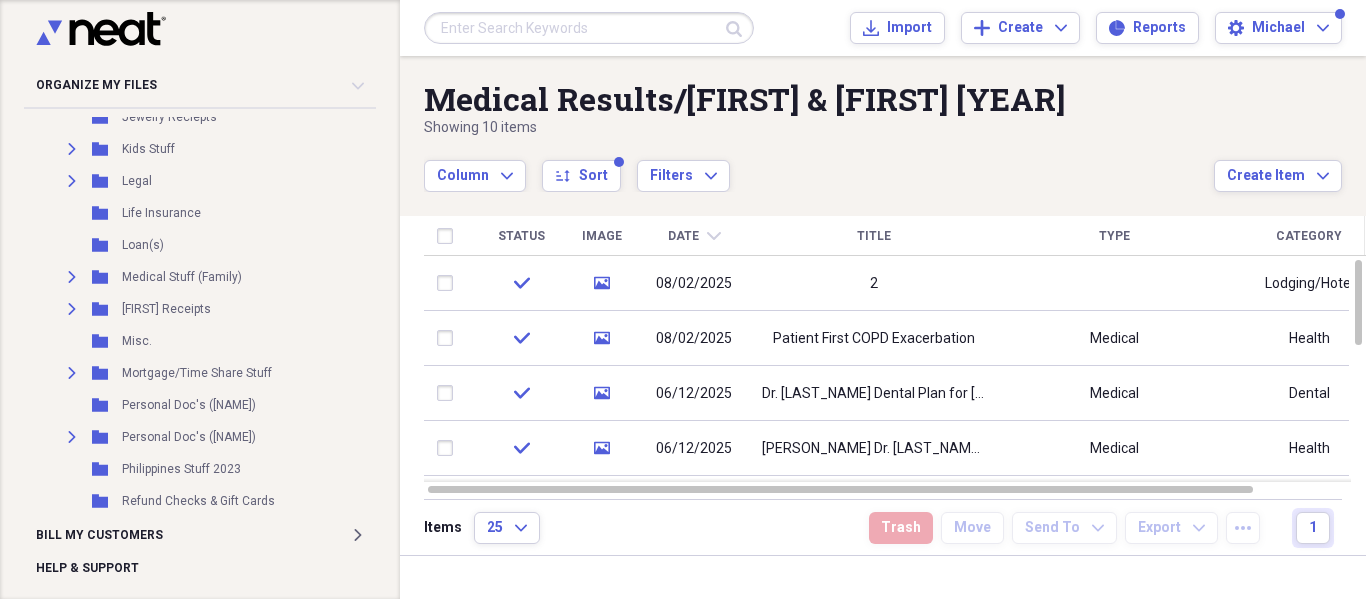 scroll, scrollTop: 2100, scrollLeft: 0, axis: vertical 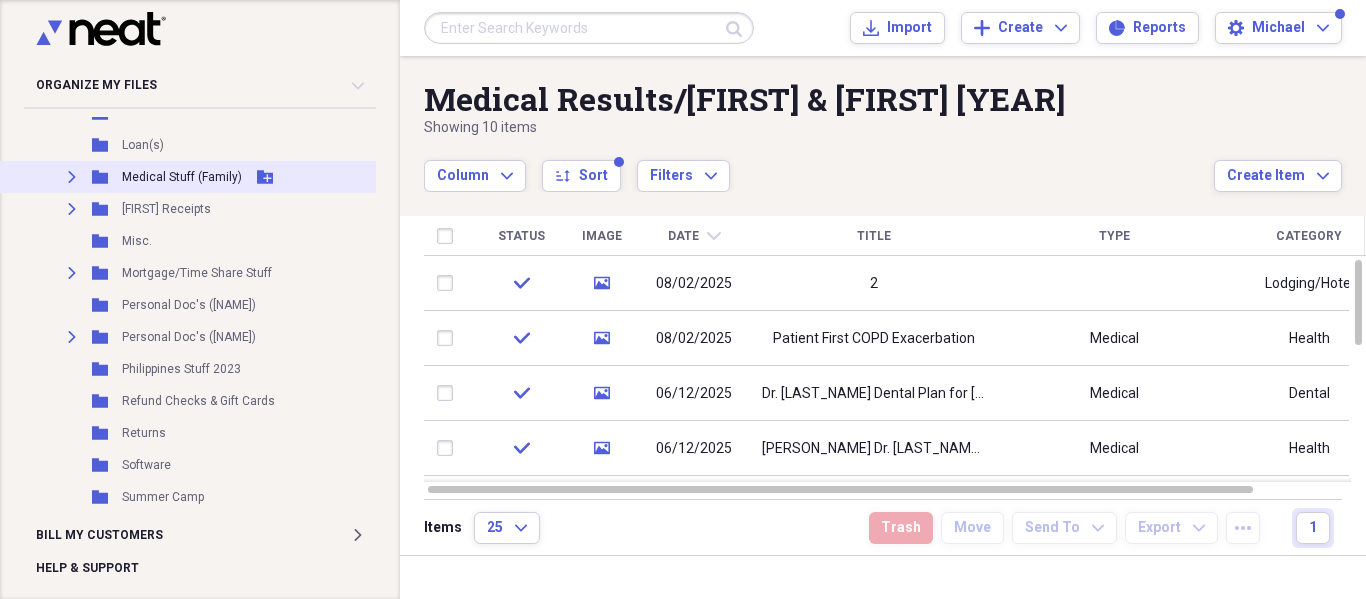 click on "Expand" 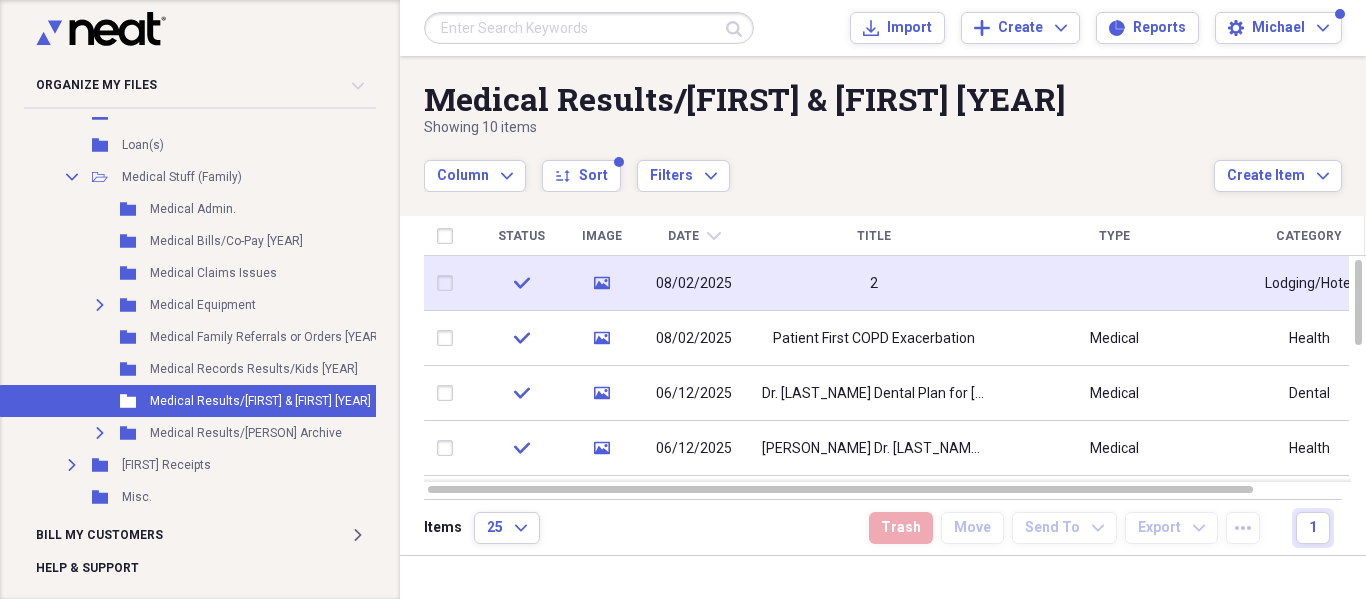 click at bounding box center (449, 283) 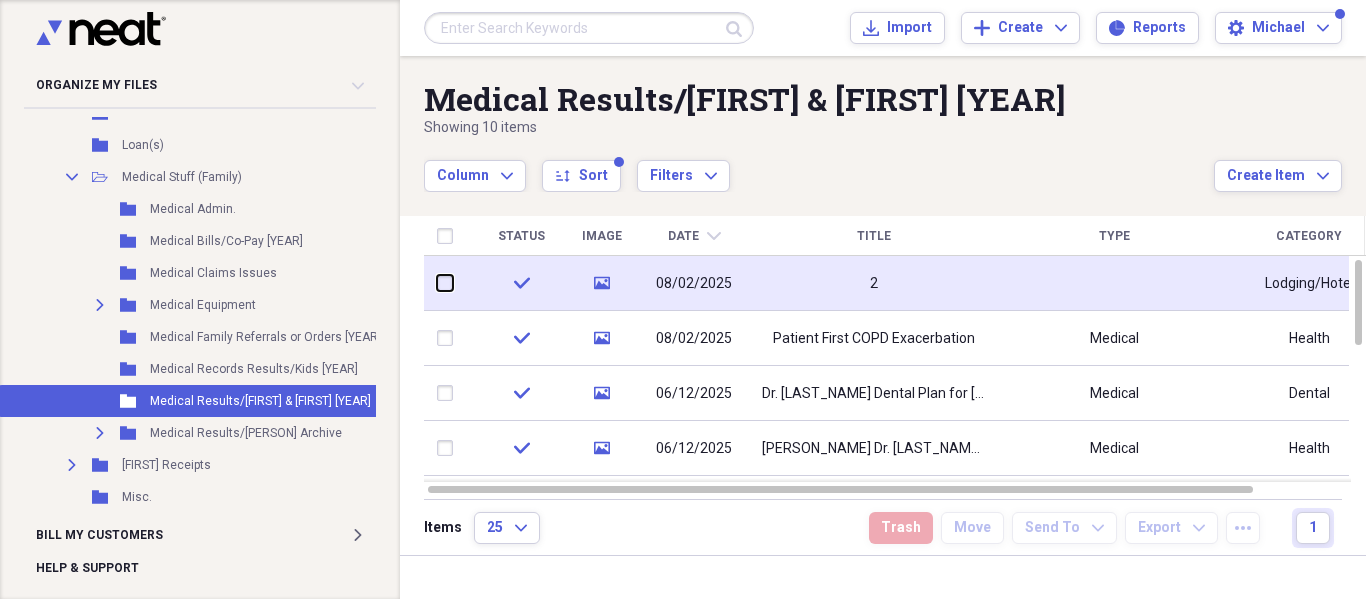click at bounding box center [437, 283] 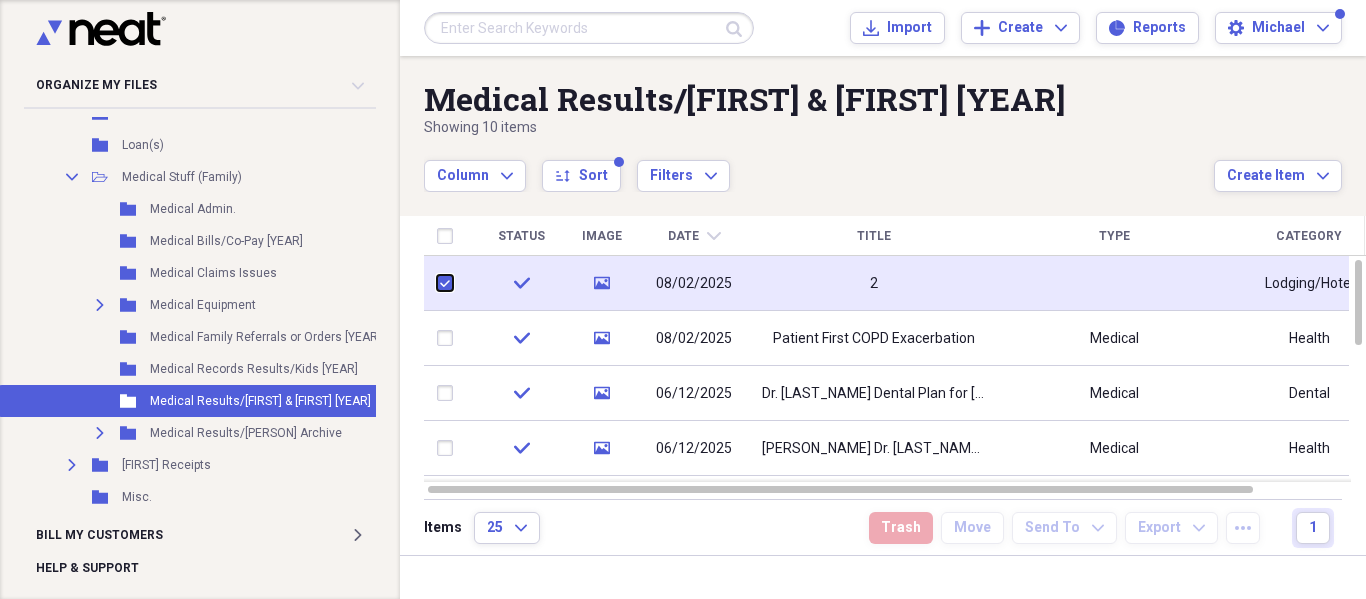 checkbox on "true" 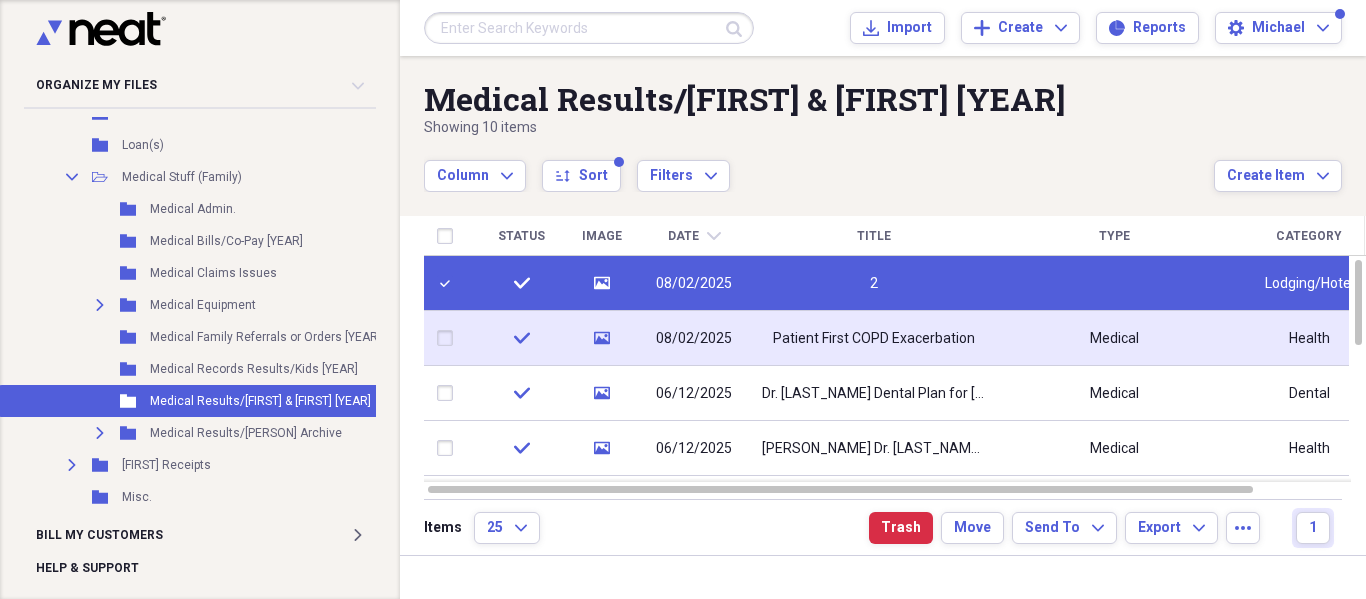 click at bounding box center [449, 338] 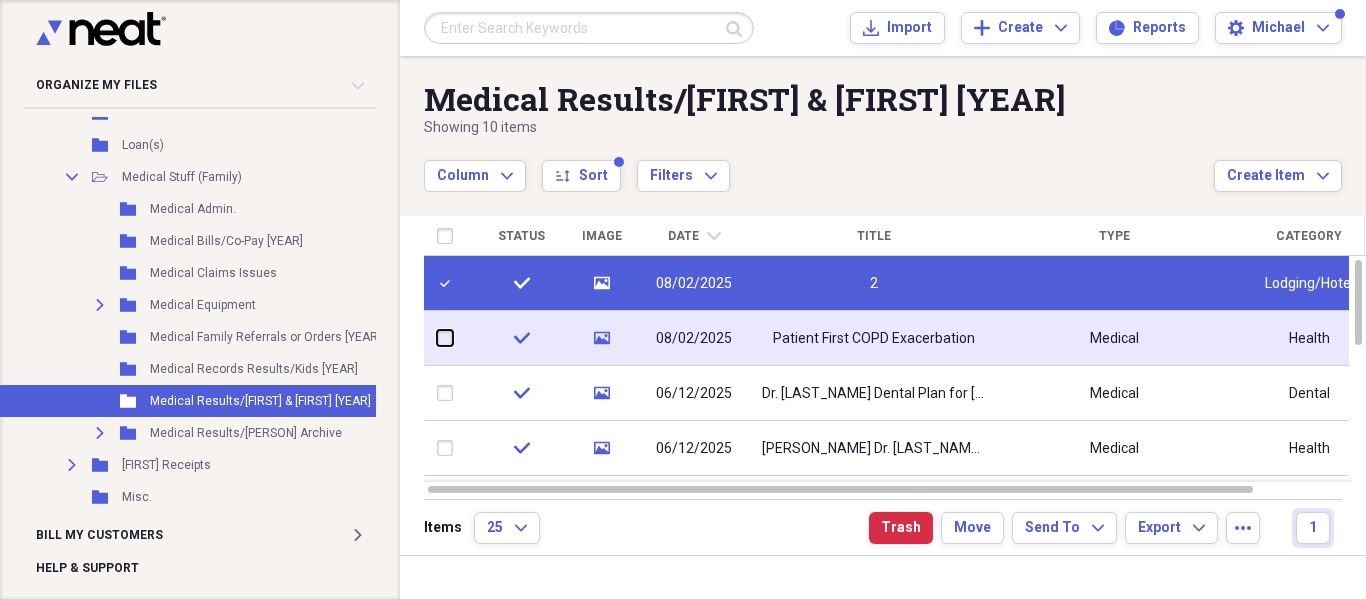 click at bounding box center [437, 338] 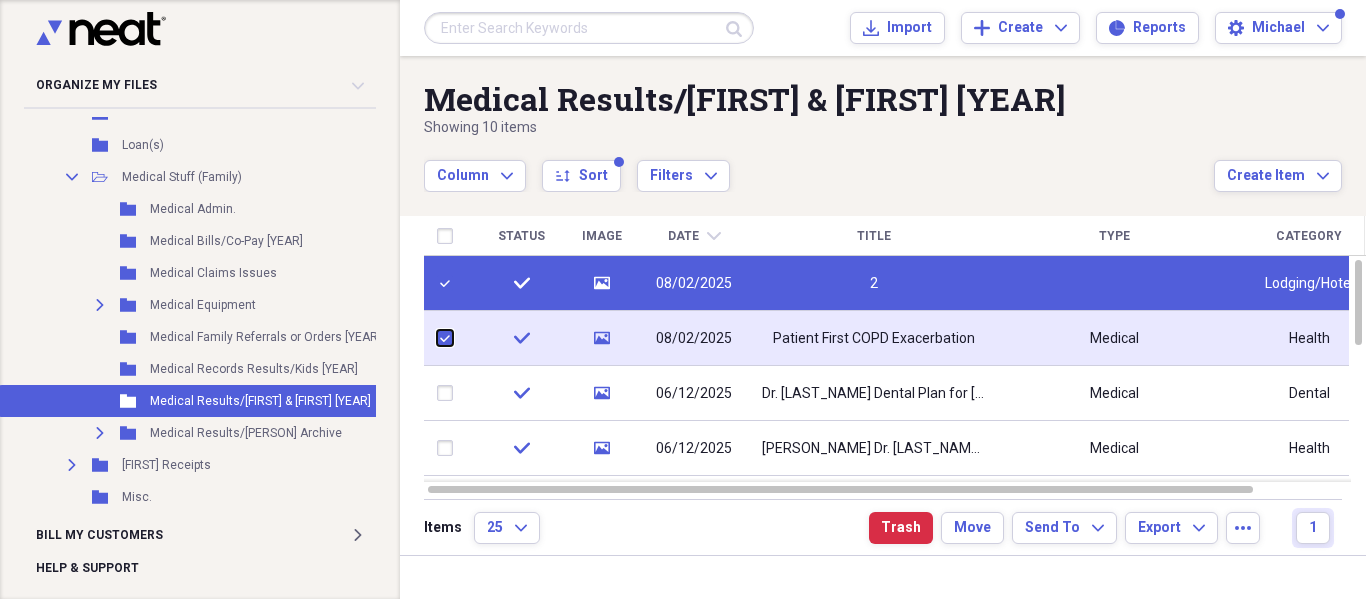 checkbox on "true" 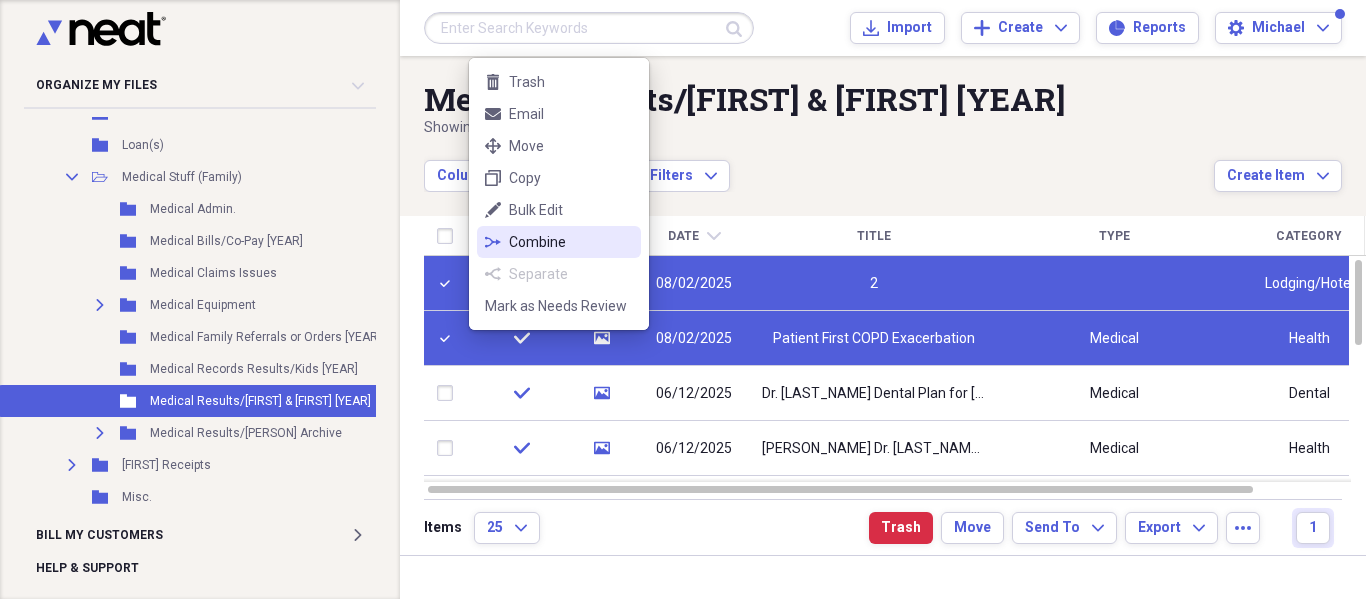 click on "combine Combine" at bounding box center [559, 242] 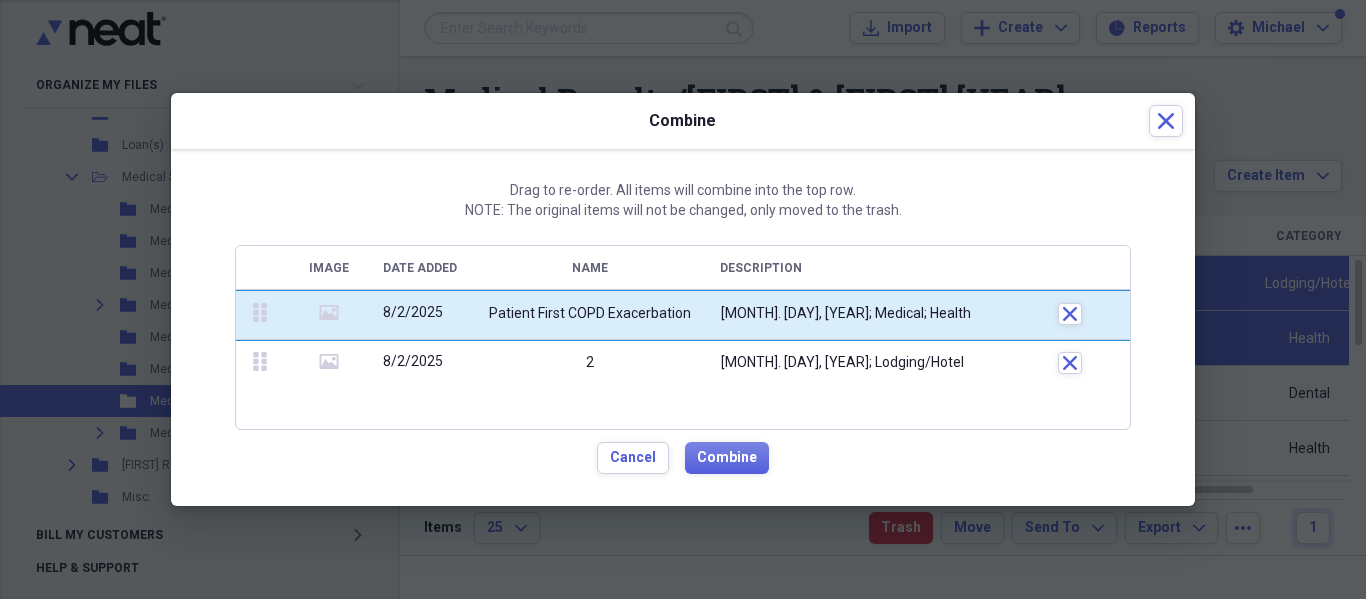 drag, startPoint x: 257, startPoint y: 366, endPoint x: 276, endPoint y: 299, distance: 69.641945 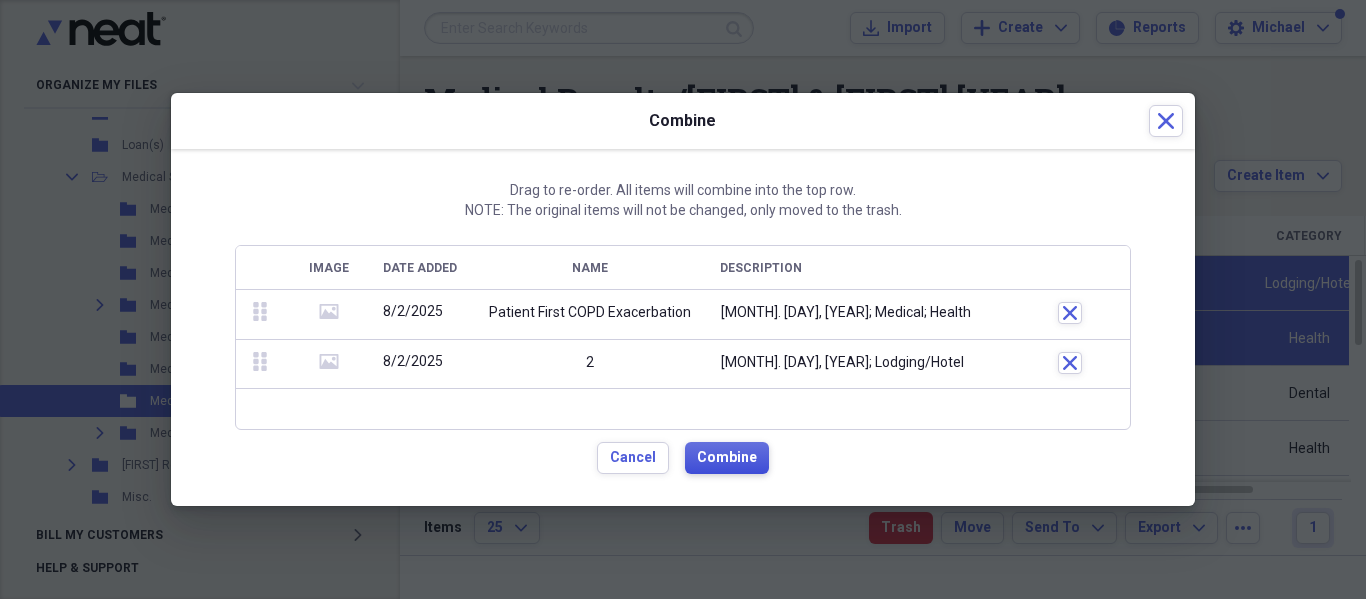 click on "Combine" at bounding box center (727, 458) 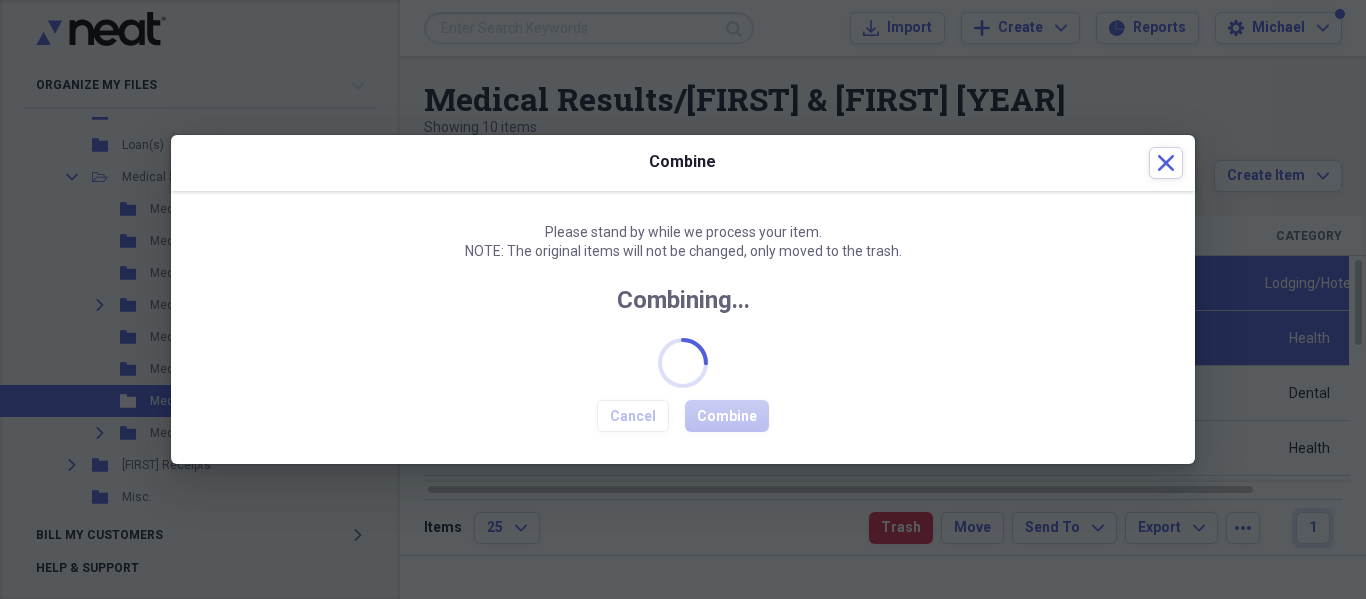 checkbox on "false" 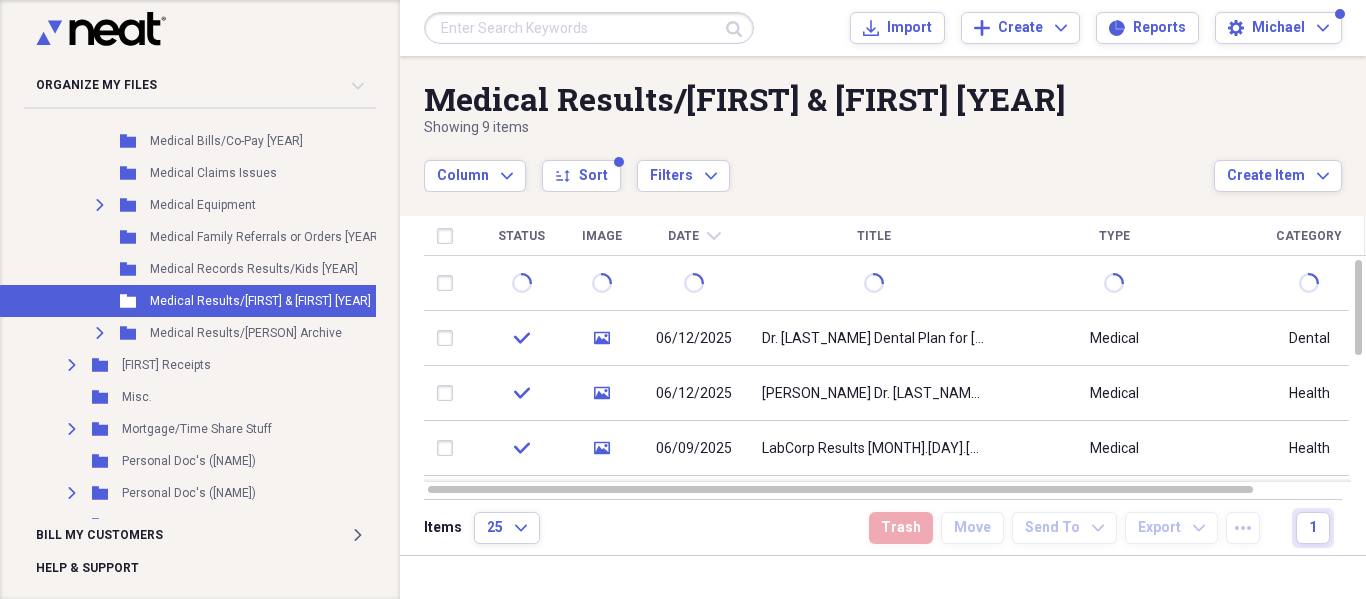 scroll, scrollTop: 2100, scrollLeft: 0, axis: vertical 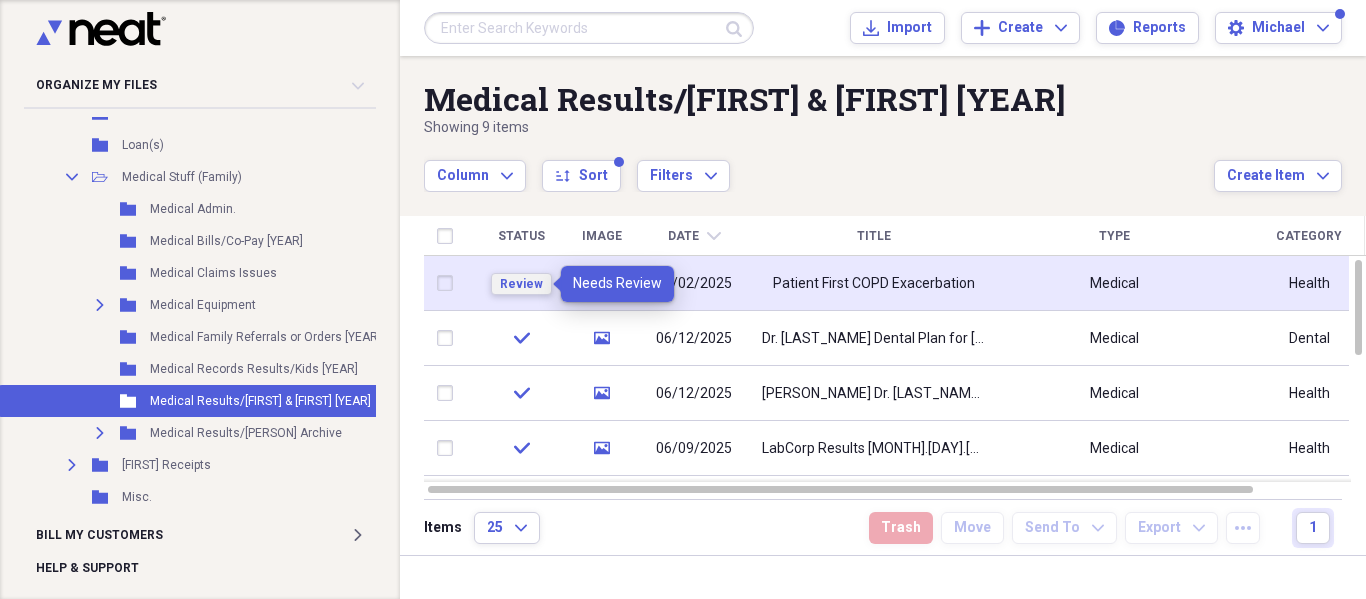 click on "Review" at bounding box center [521, 284] 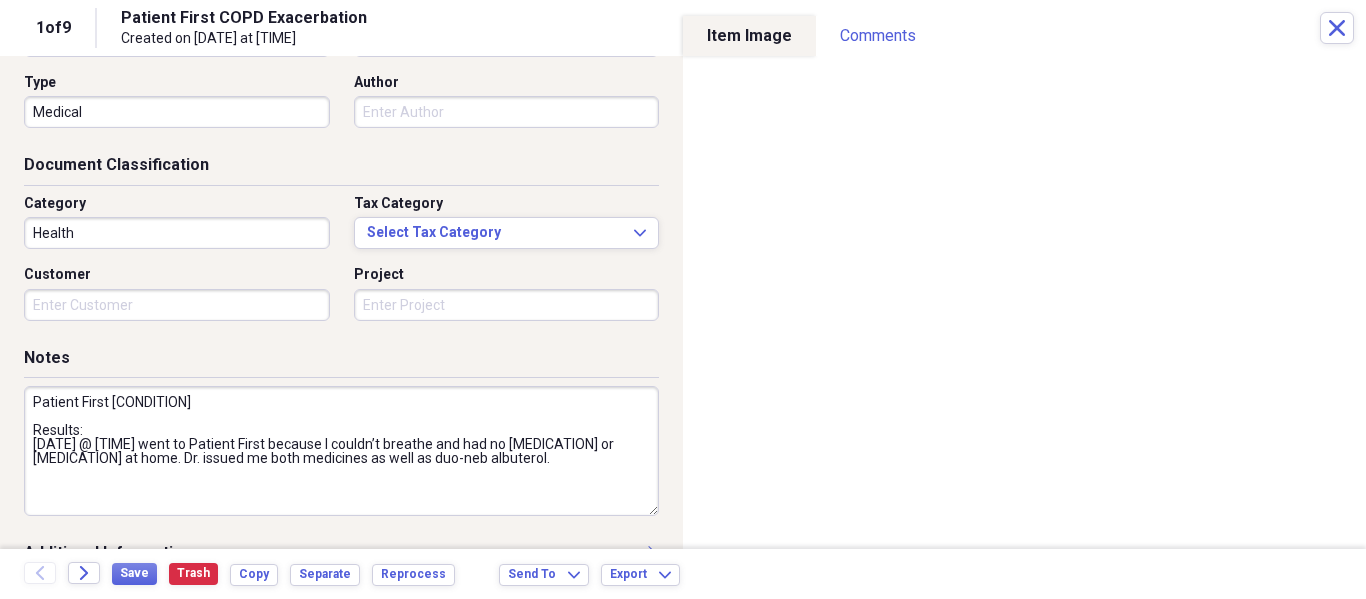 scroll, scrollTop: 243, scrollLeft: 0, axis: vertical 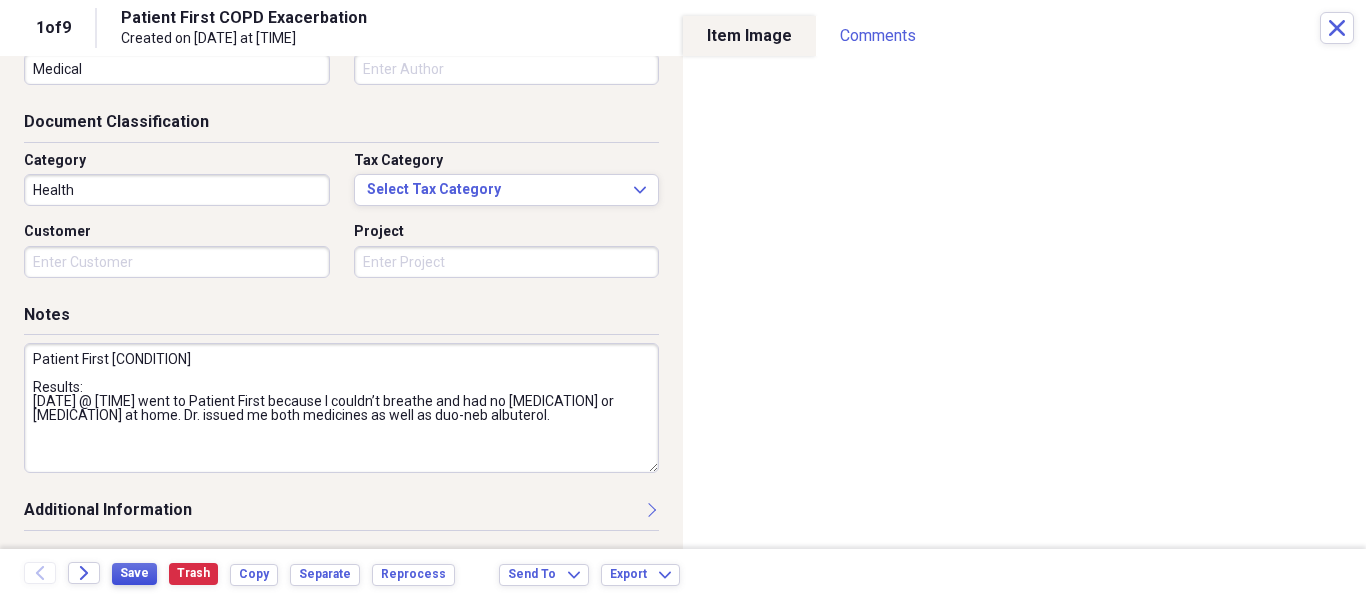 click on "Save" at bounding box center [134, 573] 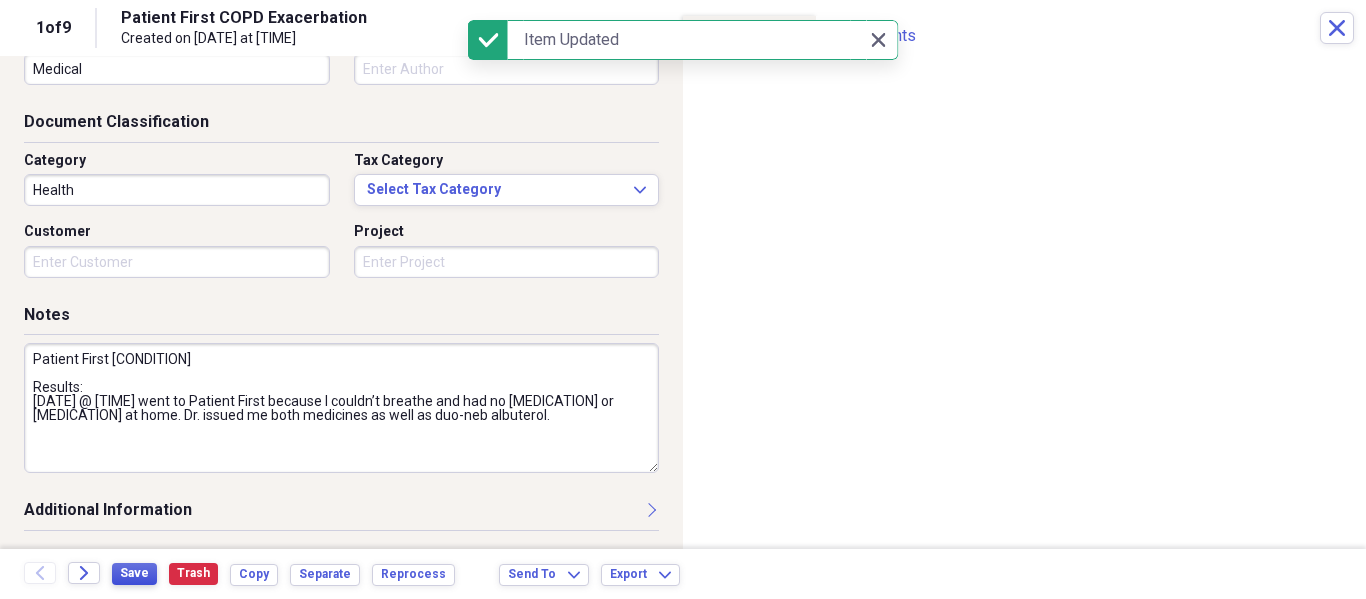 scroll, scrollTop: 0, scrollLeft: 0, axis: both 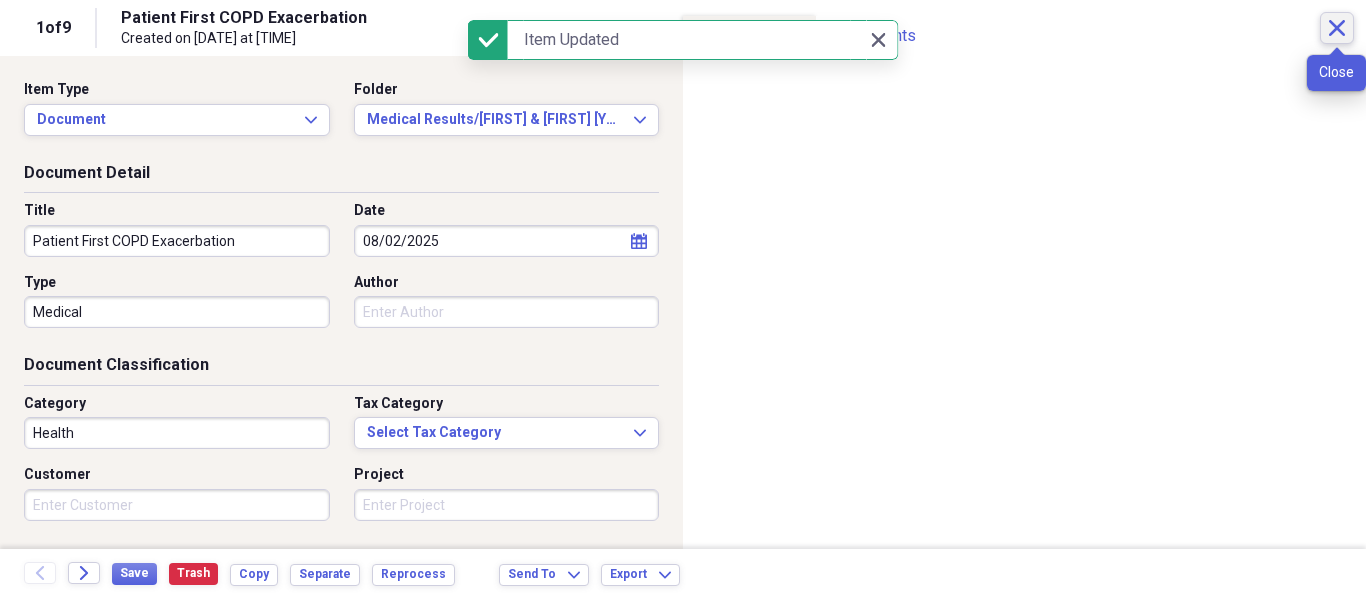 click 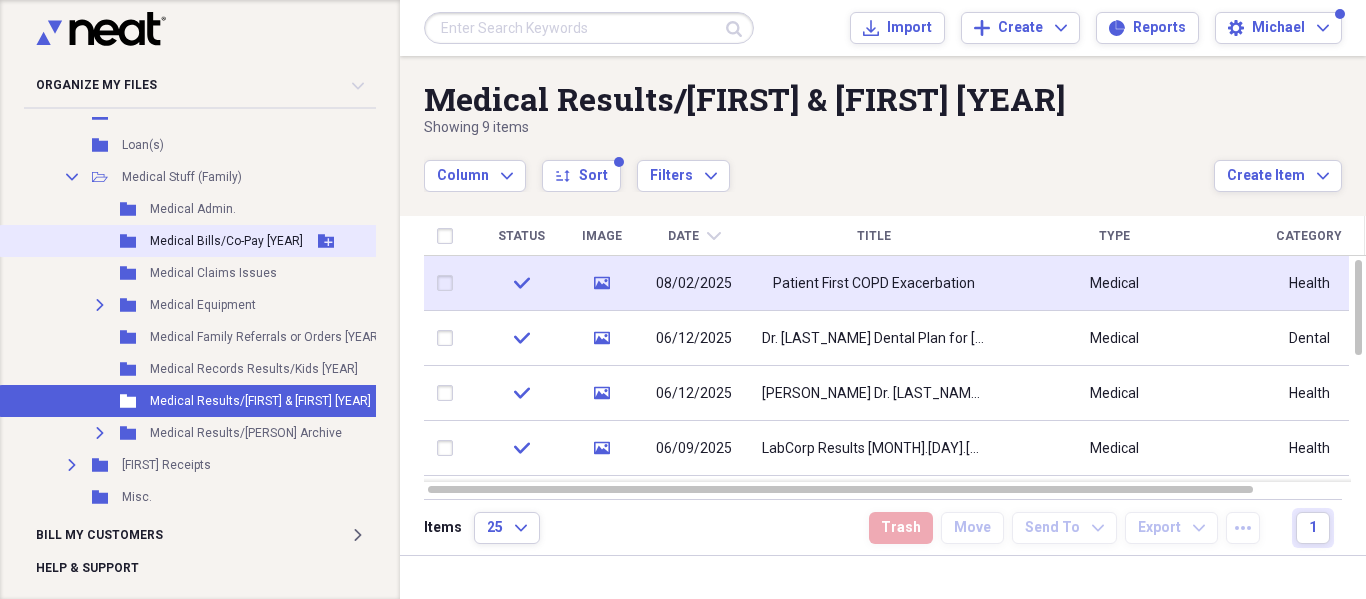 click on "Folder Medical Bills/Co-Pay [YEAR] Add Folder" at bounding box center [241, 241] 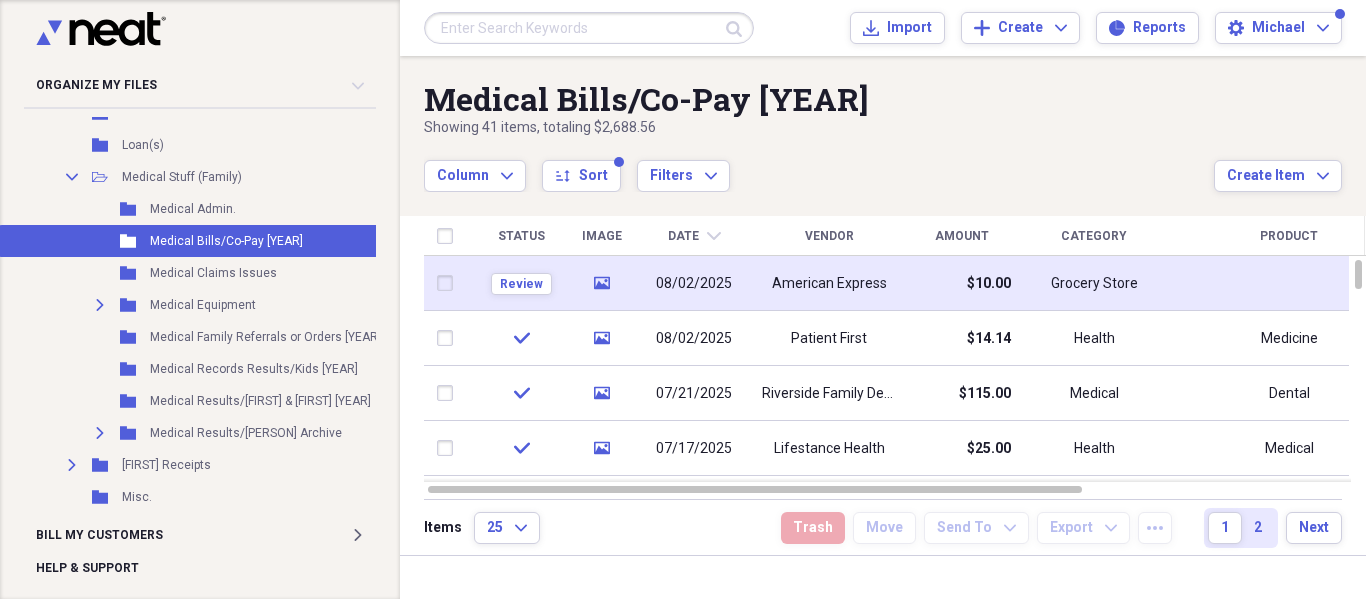 click on "American Express" at bounding box center [829, 283] 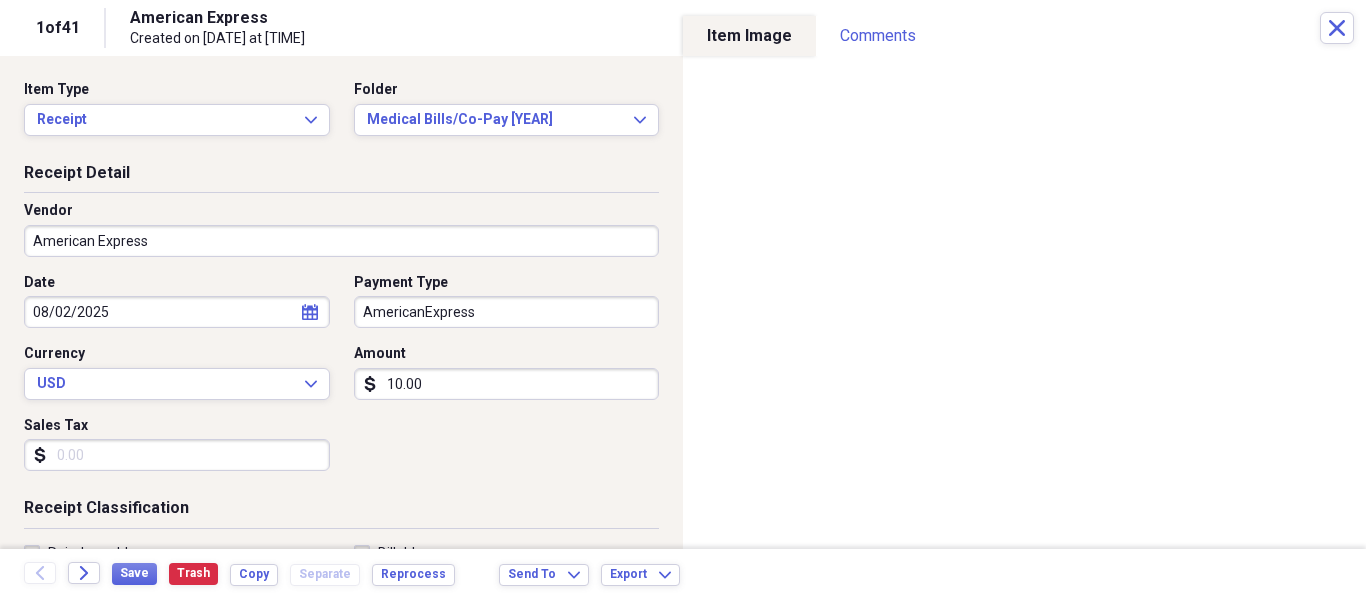click on "American Express" at bounding box center (341, 241) 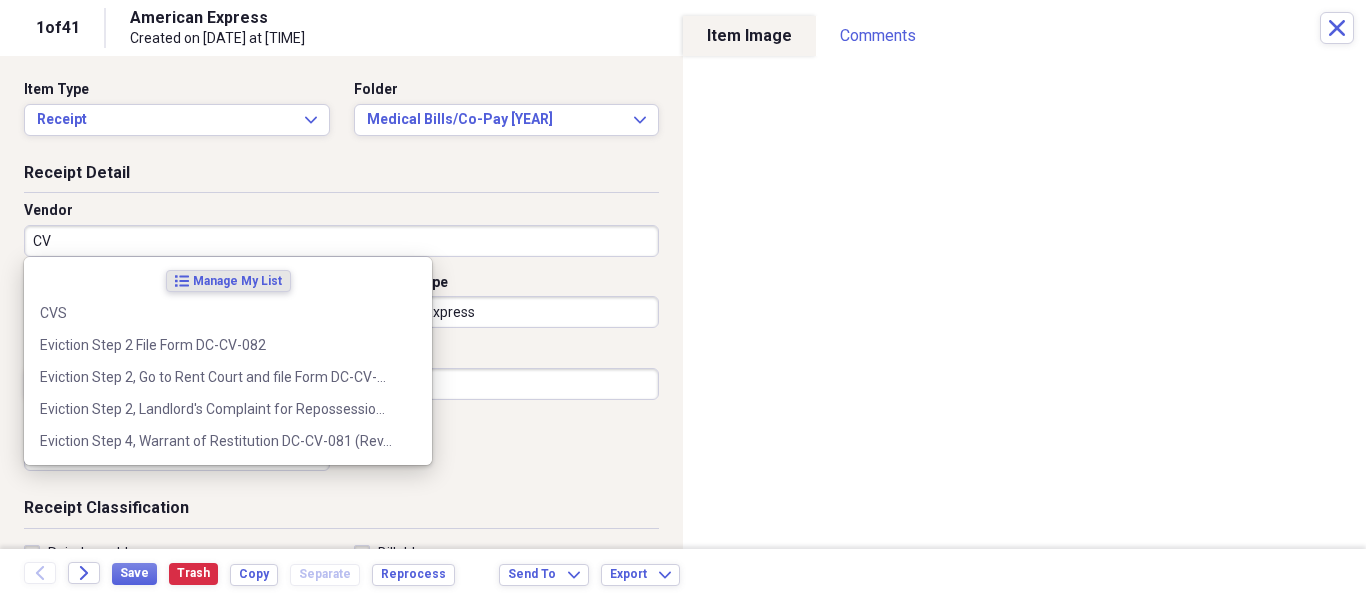 type on "CVS" 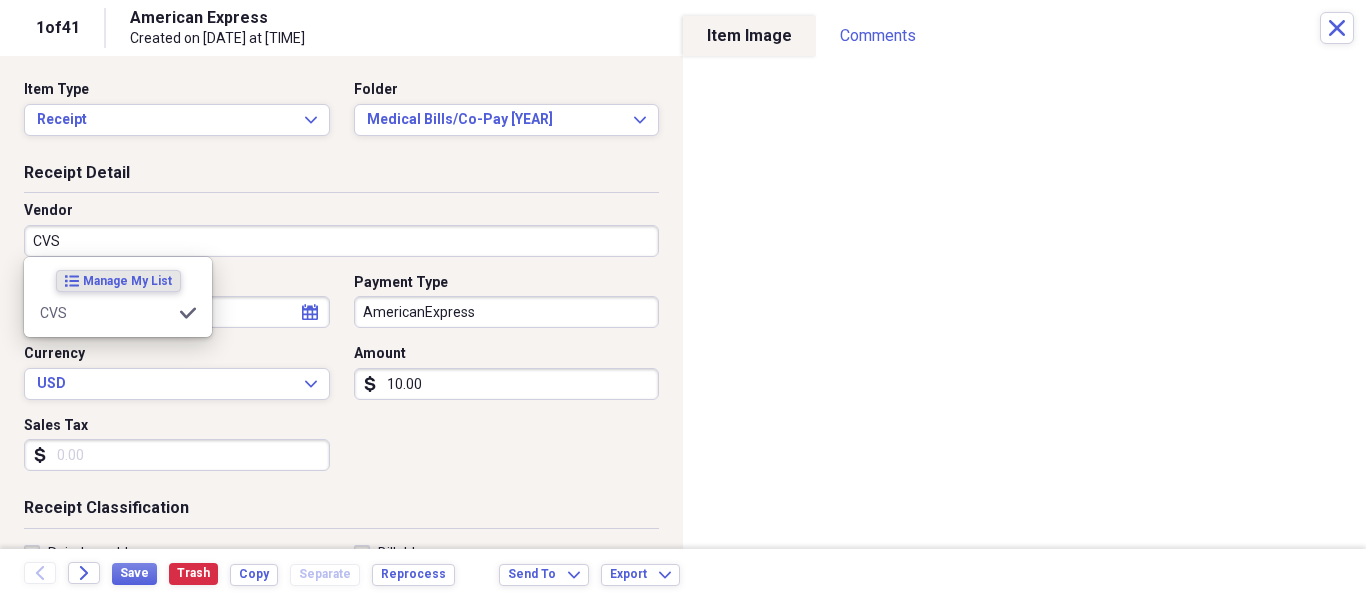 type on "Health" 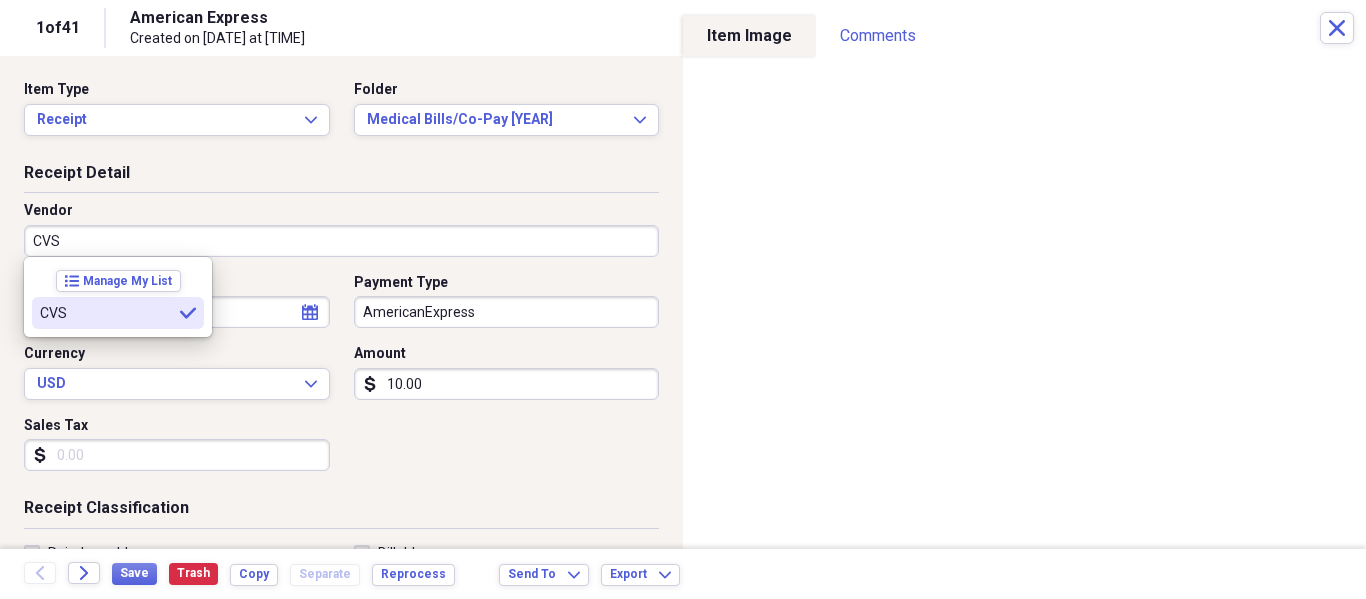 type on "CVS" 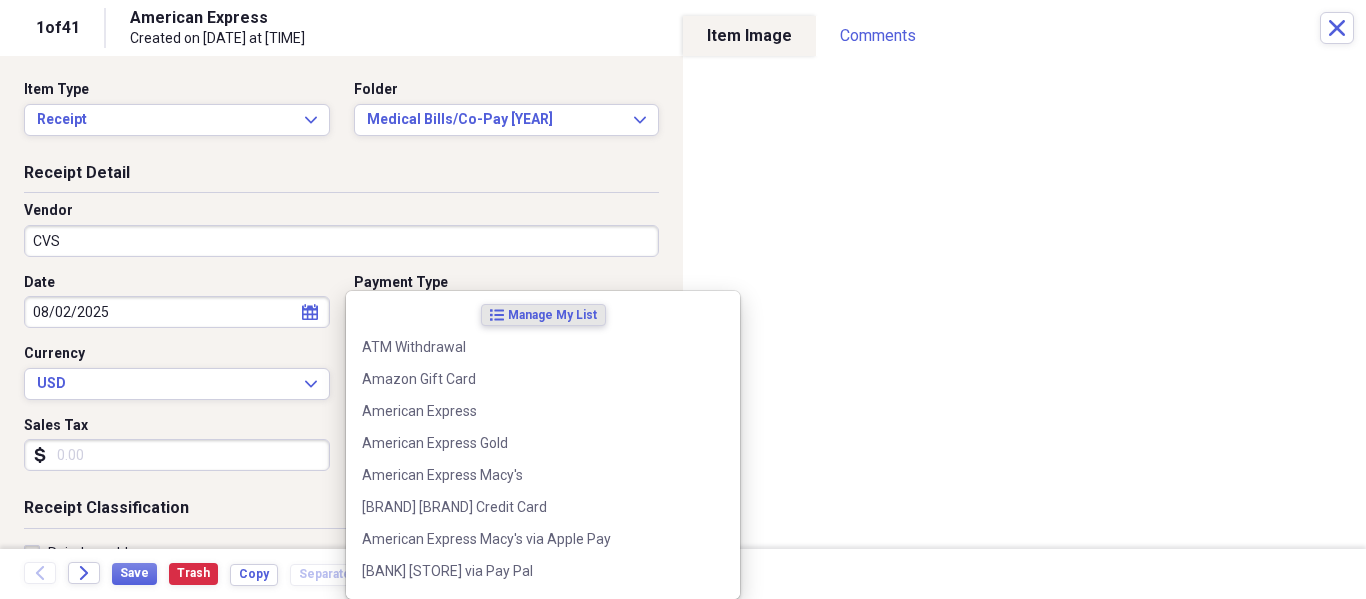 click on "Organize My Files Collapse Unfiled Needs Review Unfiled All Files Unfiled Unfiled Unfiled Saved Reports Collapse My Cabinet [NAME]'s Cabinet Add Folder Expand Folder Army, Navy, VA, Social Security Add Folder Folder Contacts Add Folder Collapse Open Folder General Add Folder Folder Allany Stuff Add Folder Expand Folder Annual Bills Only Add Folder Expand Folder Auto Add Folder Expand Folder Bank Documents Add Folder Folder Bernard Stuff Add Folder Expand Folder Bills Add Folder Expand Folder Black [NAME] Stuff Add Folder Expand Folder Christmas Add Folder Expand Folder Church Stuff Add Folder Folder Claims Add Folder Expand Folder Clothes Add Folder Expand Folder College Stuff Add Folder Folder Computer Stuff i.e. Hardware, Software etc. Add Folder Folder Court Documents Add Folder Folder Credit Report/Dispute Stuff Add Folder Expand Folder Currently Working On Stuff Add Folder Collapse Open Folder Daddy & Mommy Stuff Add Folder Expand Folder Chamberlain House Sale Stuff Add Folder Expand Folder Add Folder [NUMBER]" at bounding box center [683, 299] 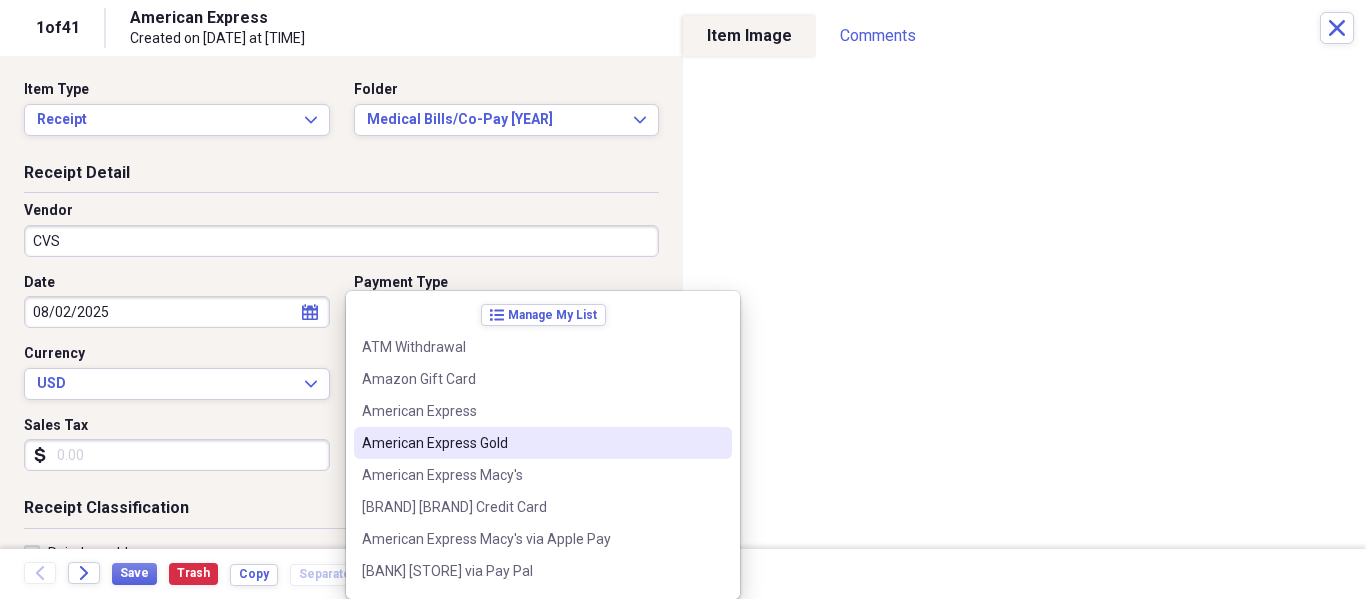 scroll, scrollTop: 200, scrollLeft: 0, axis: vertical 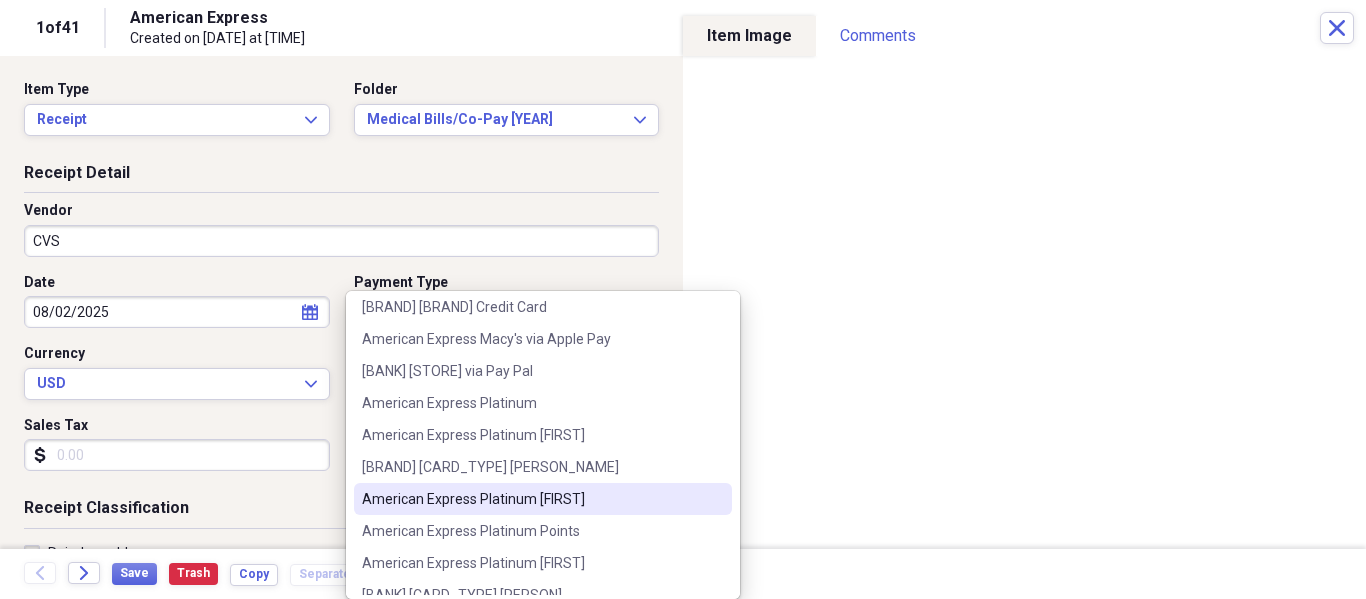 click on "American Express Platinum [FIRST]" at bounding box center (543, 499) 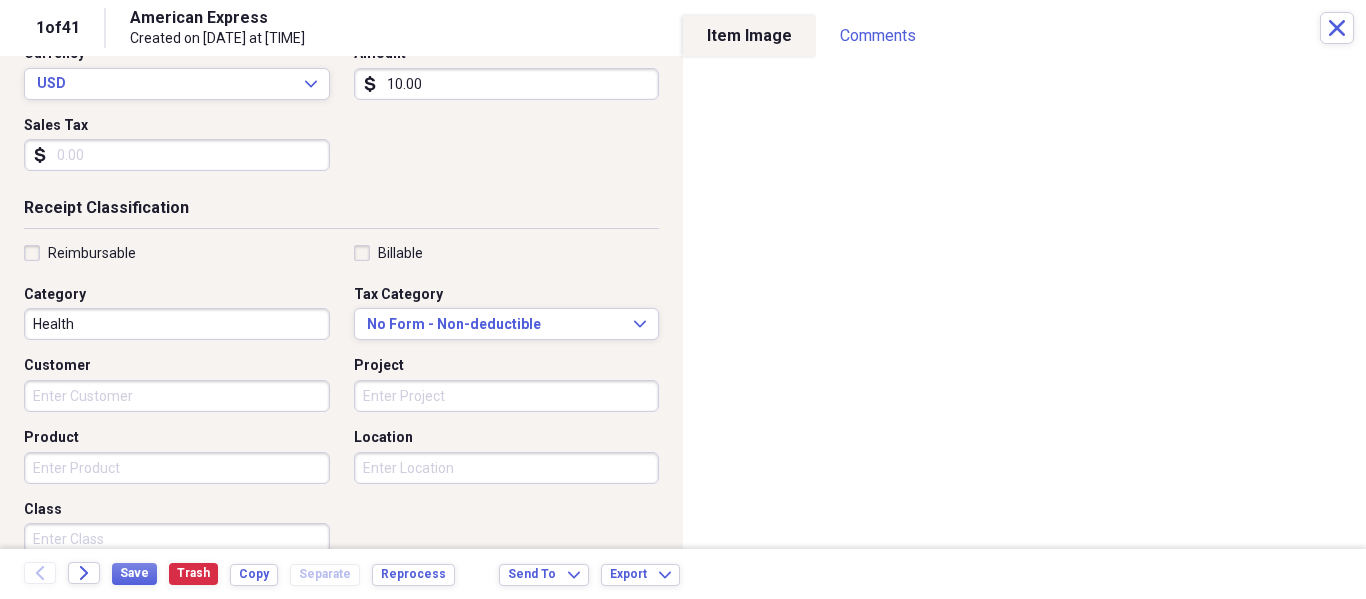 scroll, scrollTop: 500, scrollLeft: 0, axis: vertical 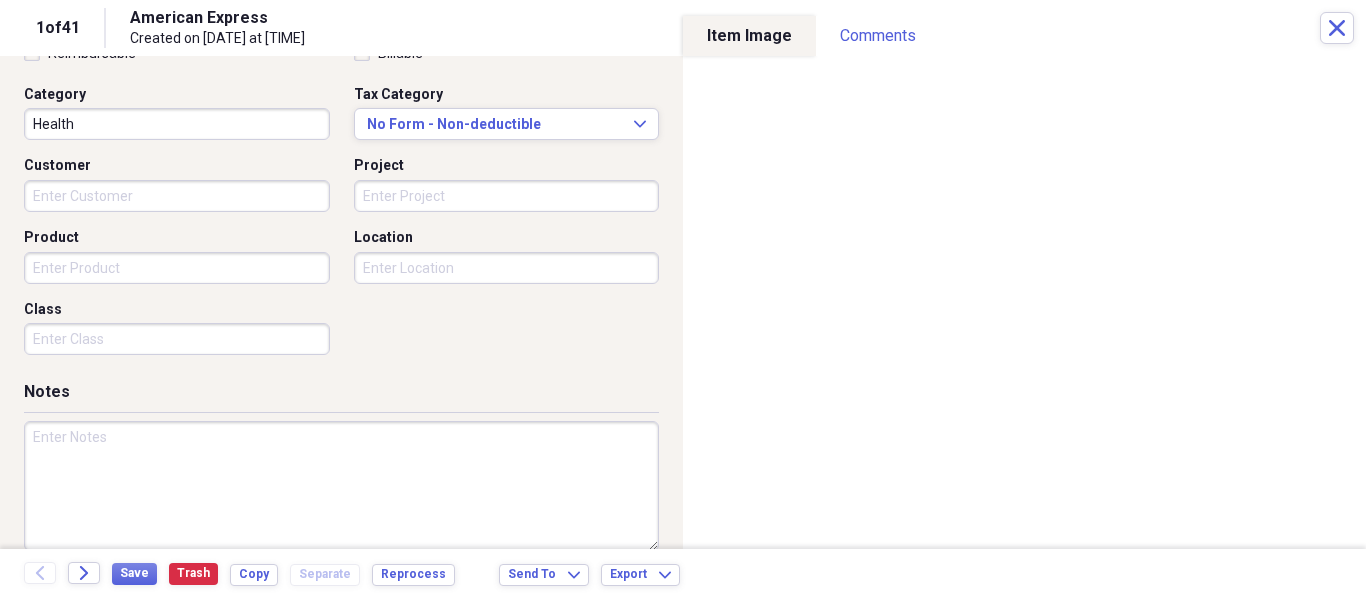 click on "Product" at bounding box center (177, 268) 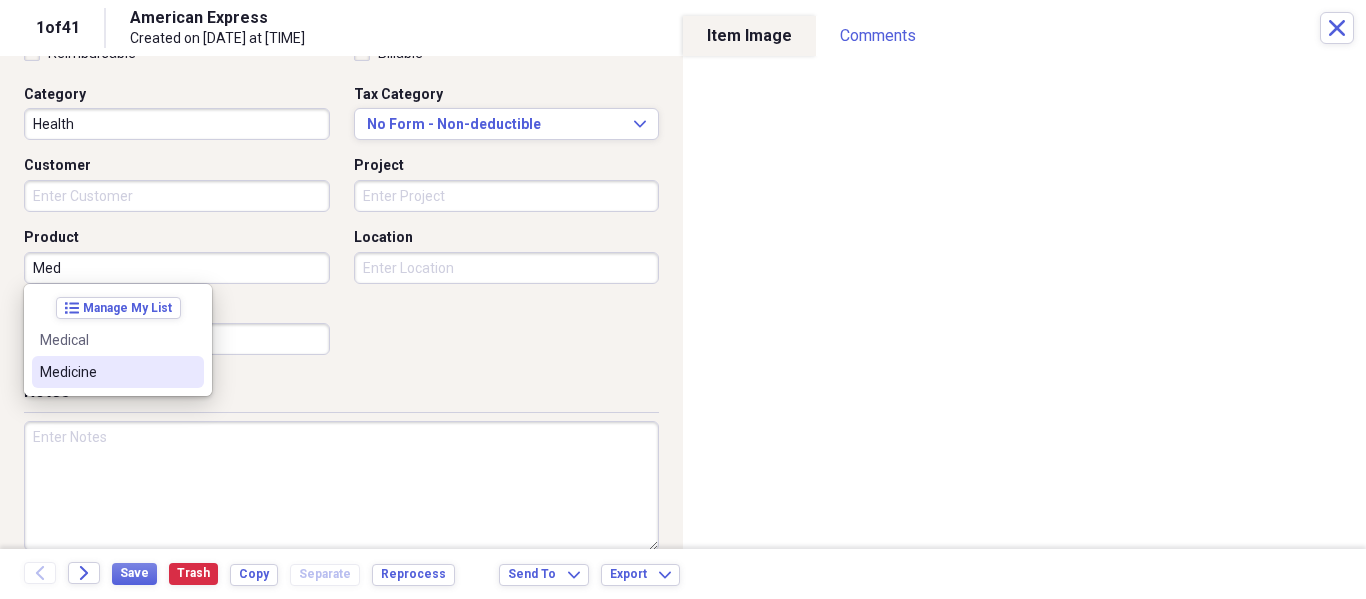 click on "Medicine" at bounding box center (106, 372) 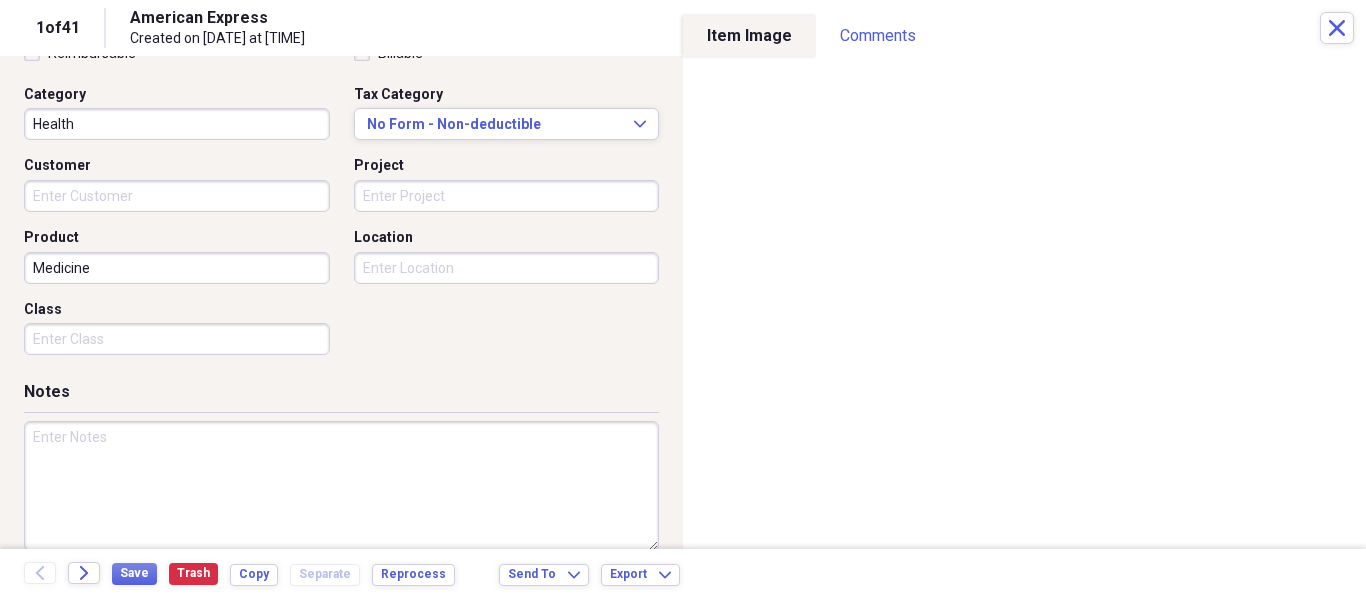 click at bounding box center (341, 486) 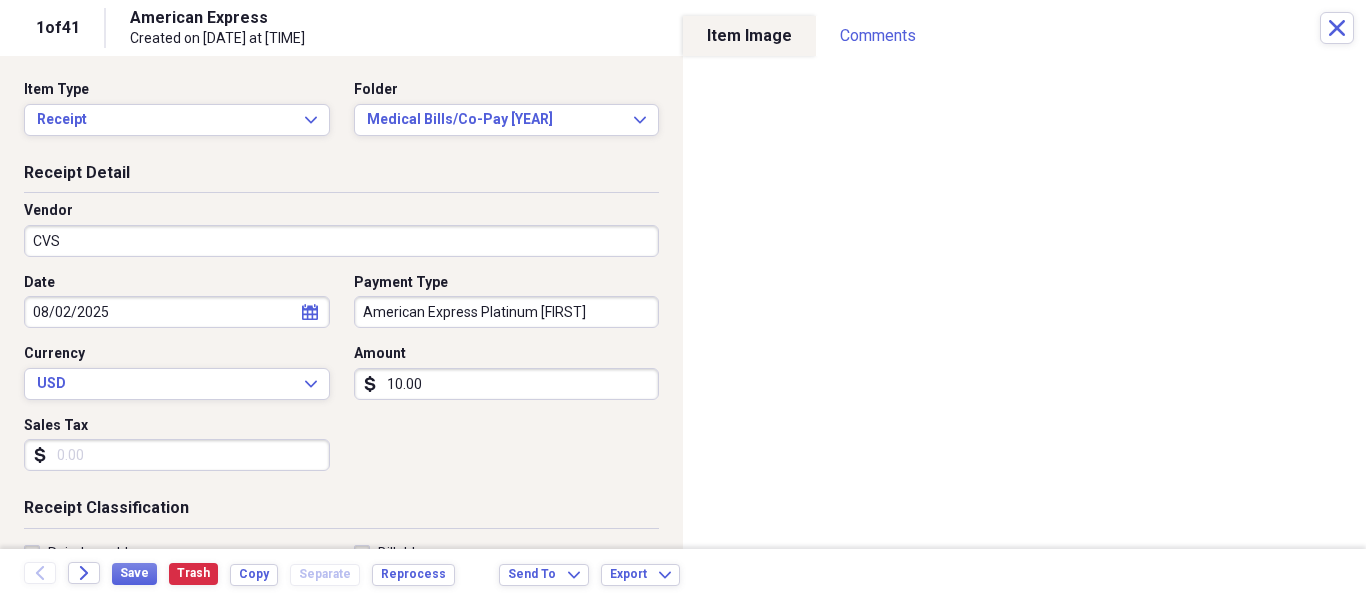 scroll, scrollTop: 500, scrollLeft: 0, axis: vertical 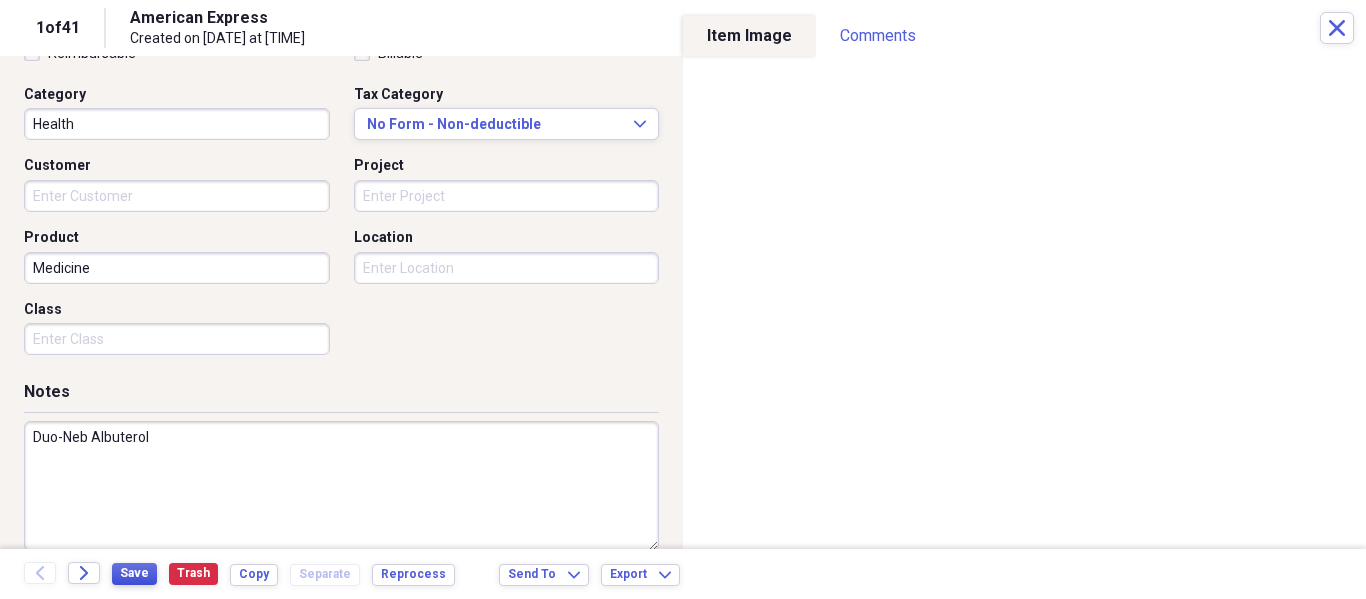 click on "Save" at bounding box center [134, 573] 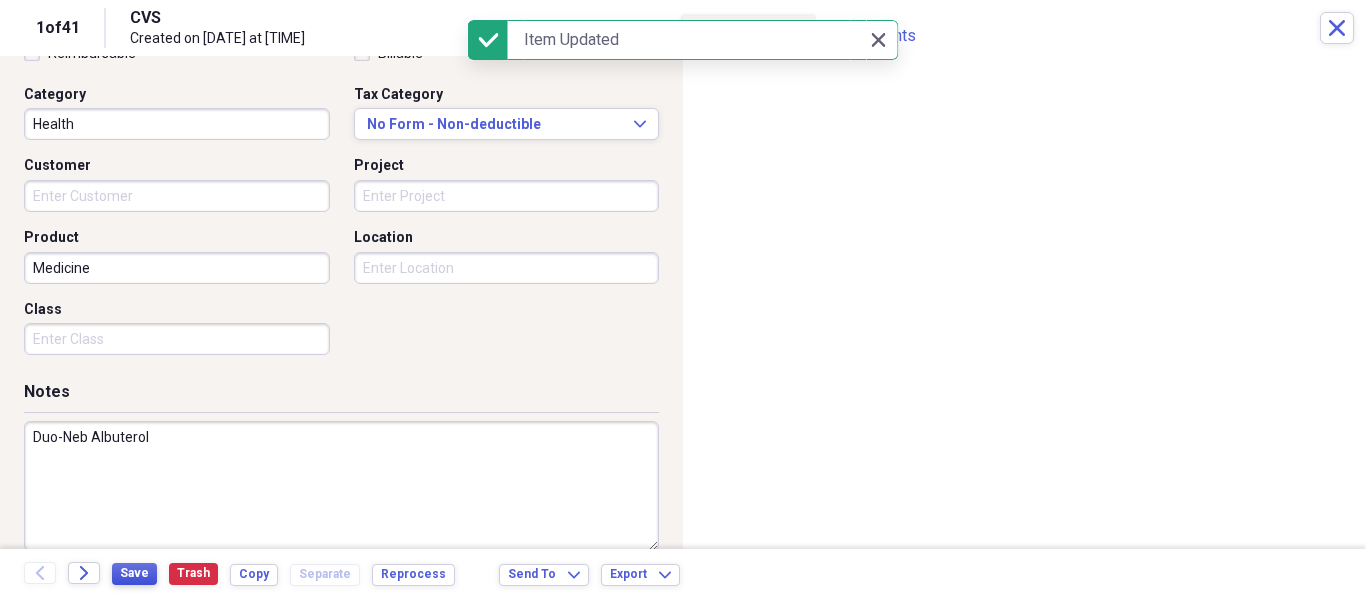 type on "Duo-Neb Albuterol" 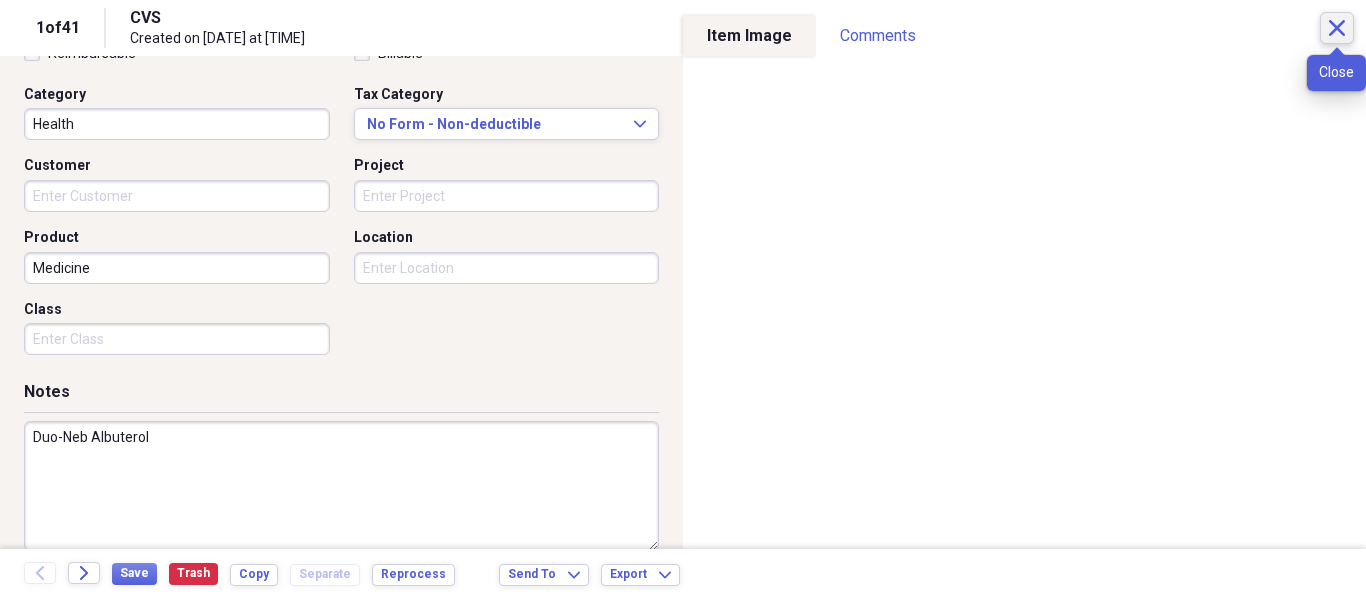 click on "Close" 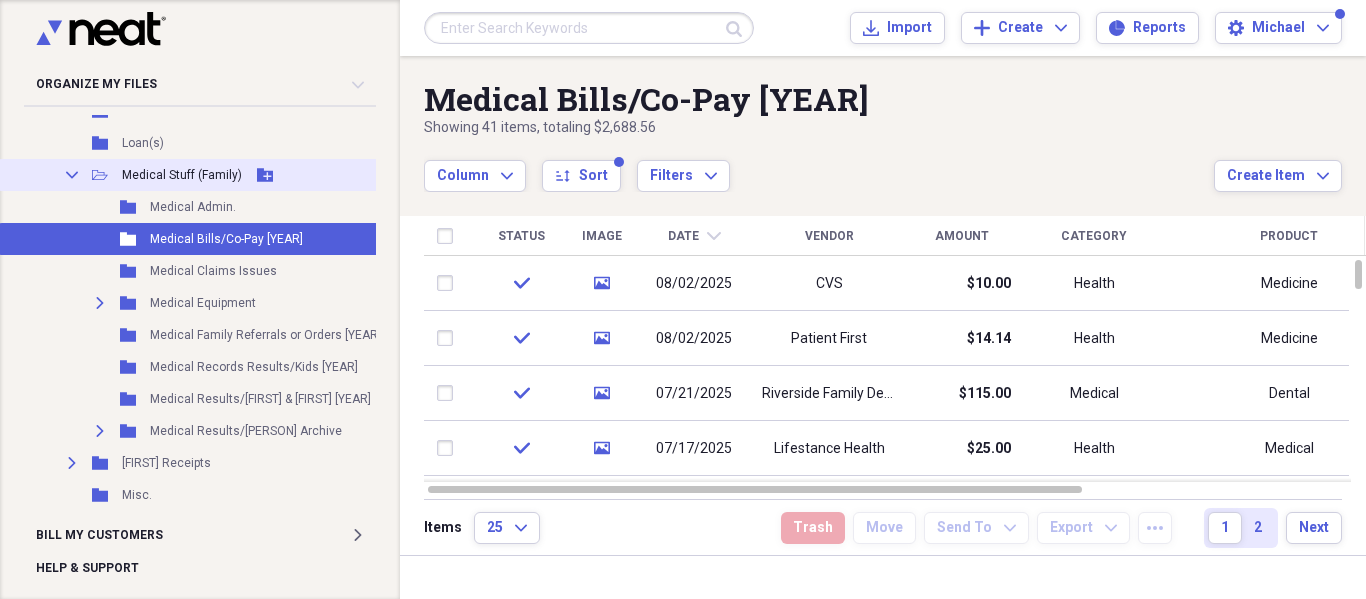 click 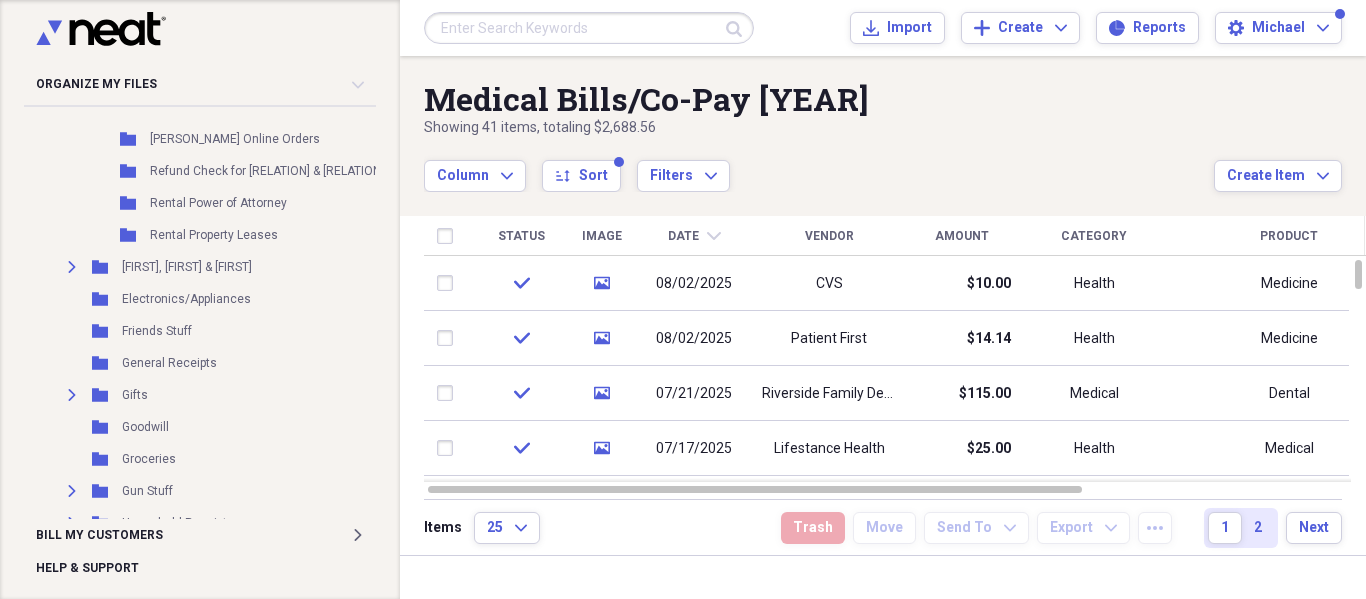 scroll, scrollTop: 800, scrollLeft: 0, axis: vertical 